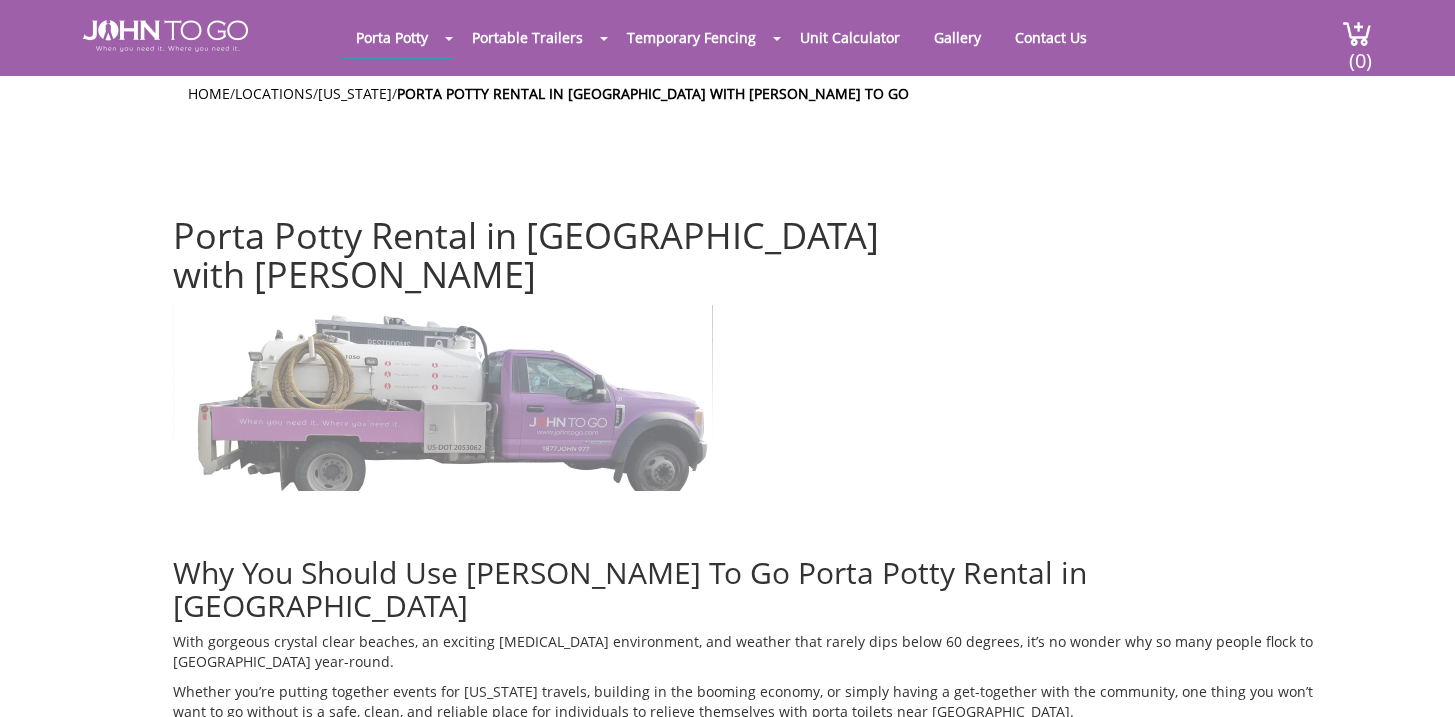 scroll, scrollTop: 0, scrollLeft: 0, axis: both 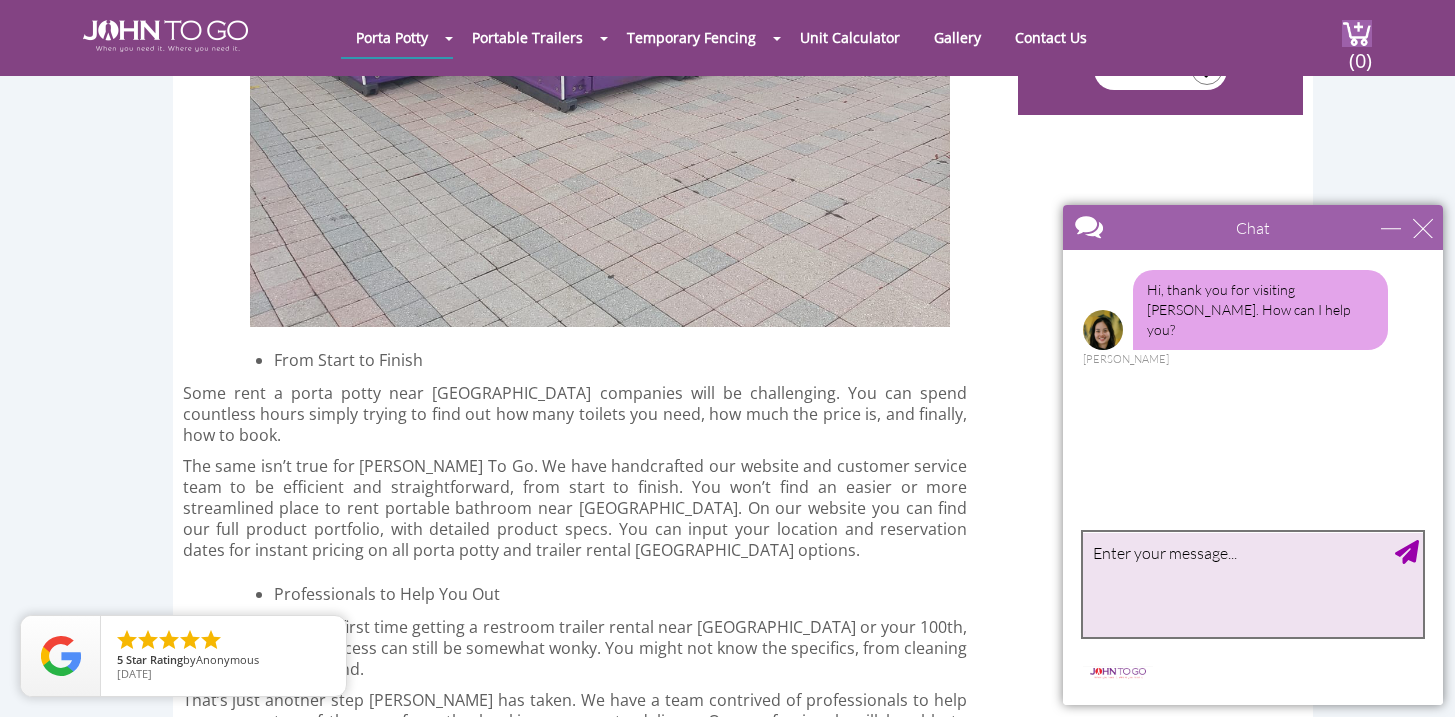 click at bounding box center (1253, 584) 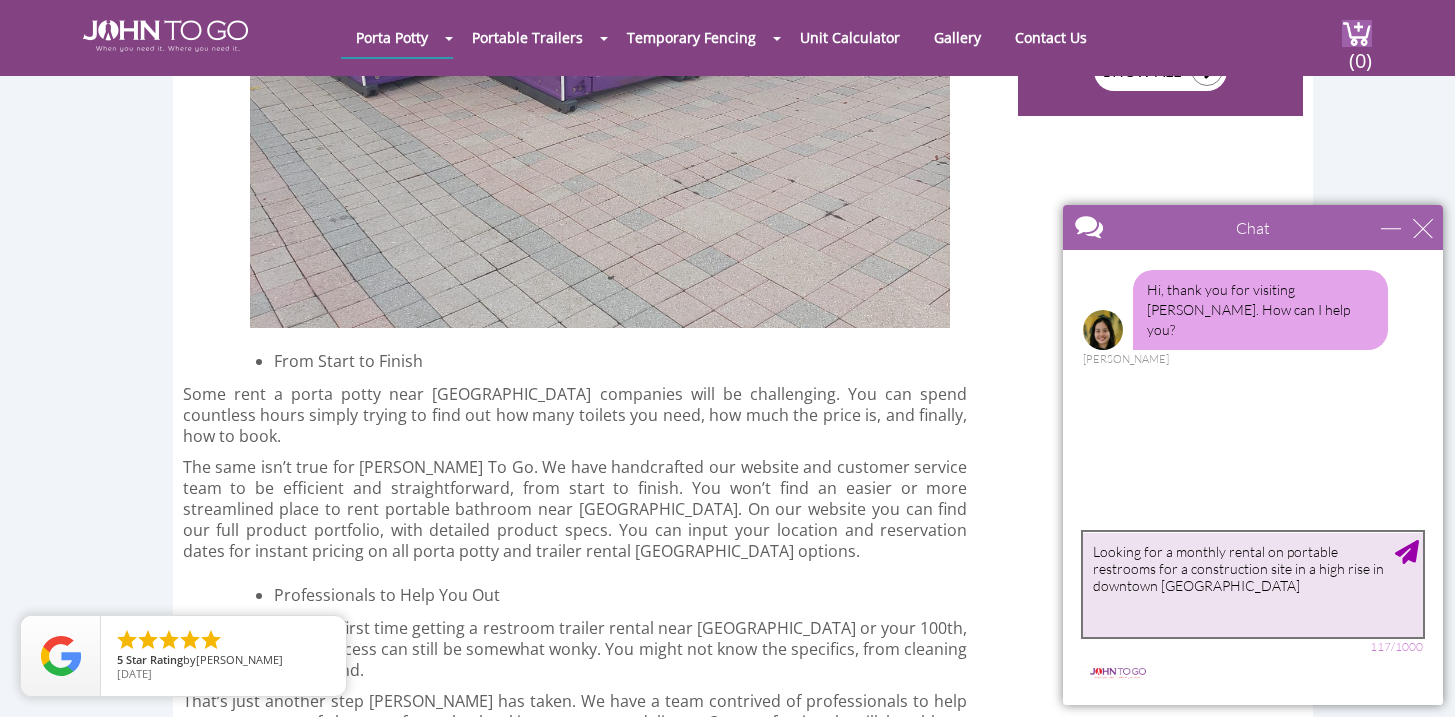 click on "Looking for a monthly rental on portable restrooms for a construction site in a high rise in downtown [GEOGRAPHIC_DATA]" at bounding box center (1253, 584) 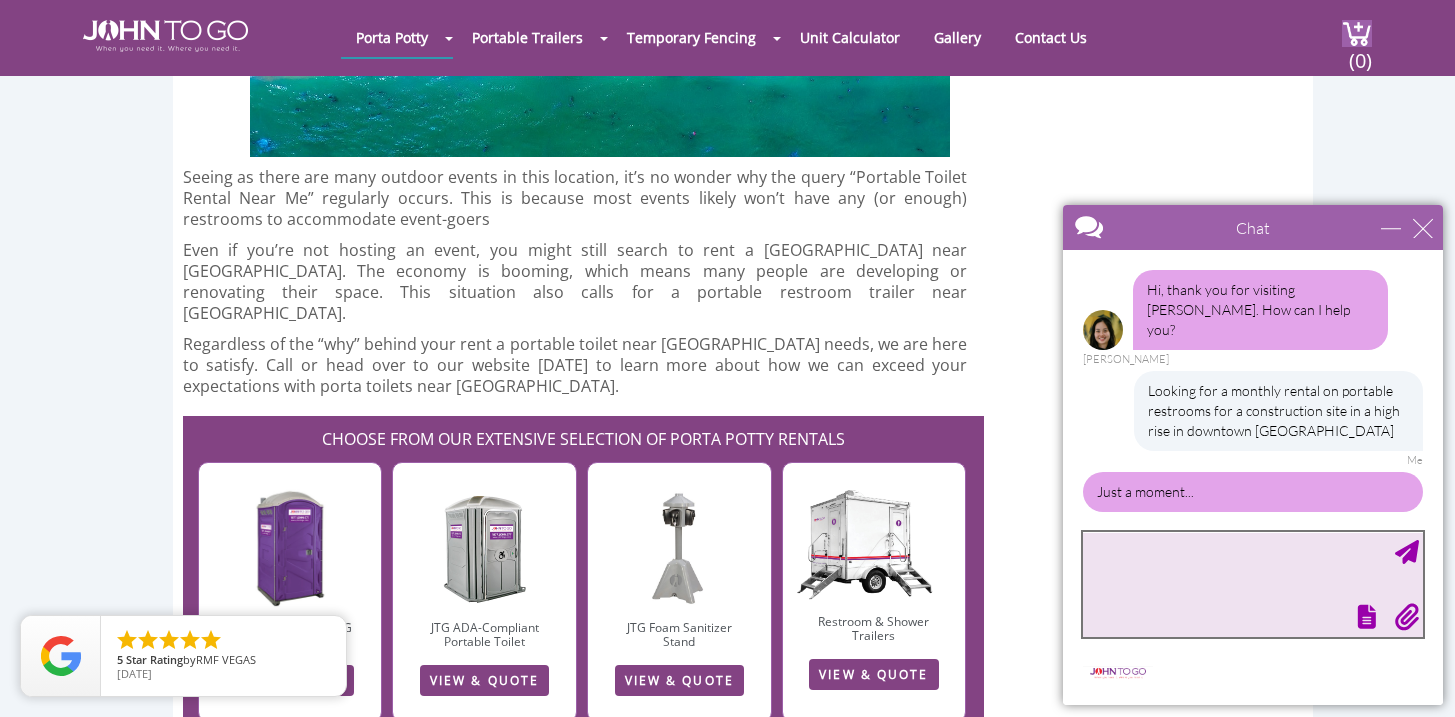 scroll, scrollTop: 5314, scrollLeft: 0, axis: vertical 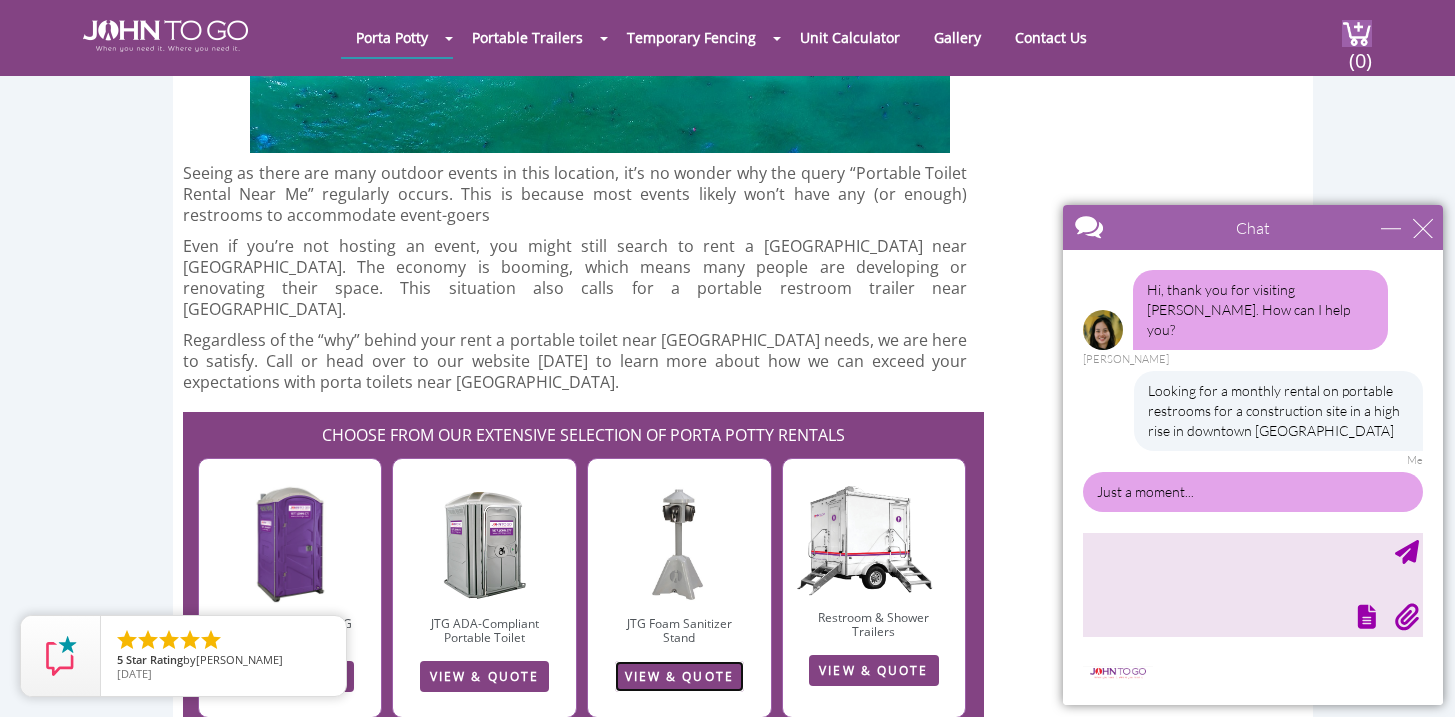 click on "VIEW & QUOTE" at bounding box center (679, 676) 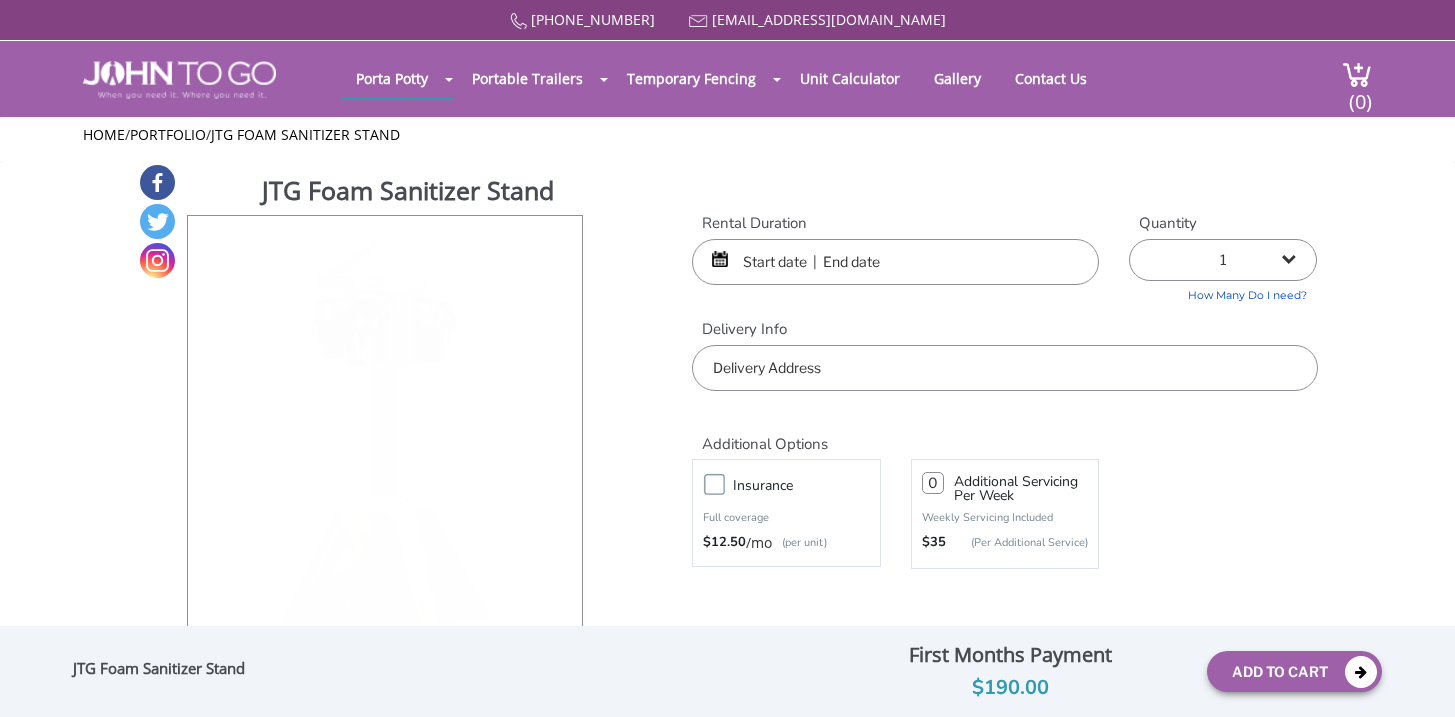 scroll, scrollTop: 0, scrollLeft: 0, axis: both 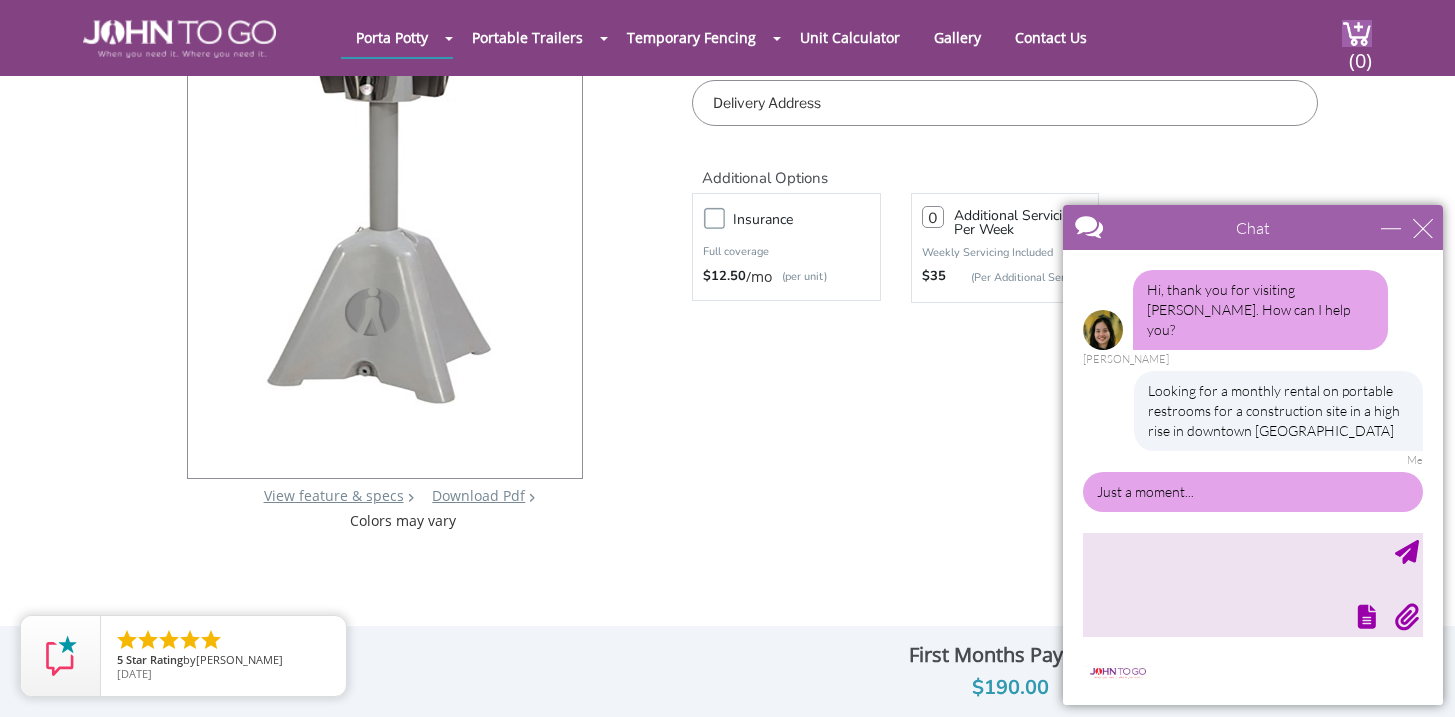 click on "Chat" at bounding box center (1253, 227) 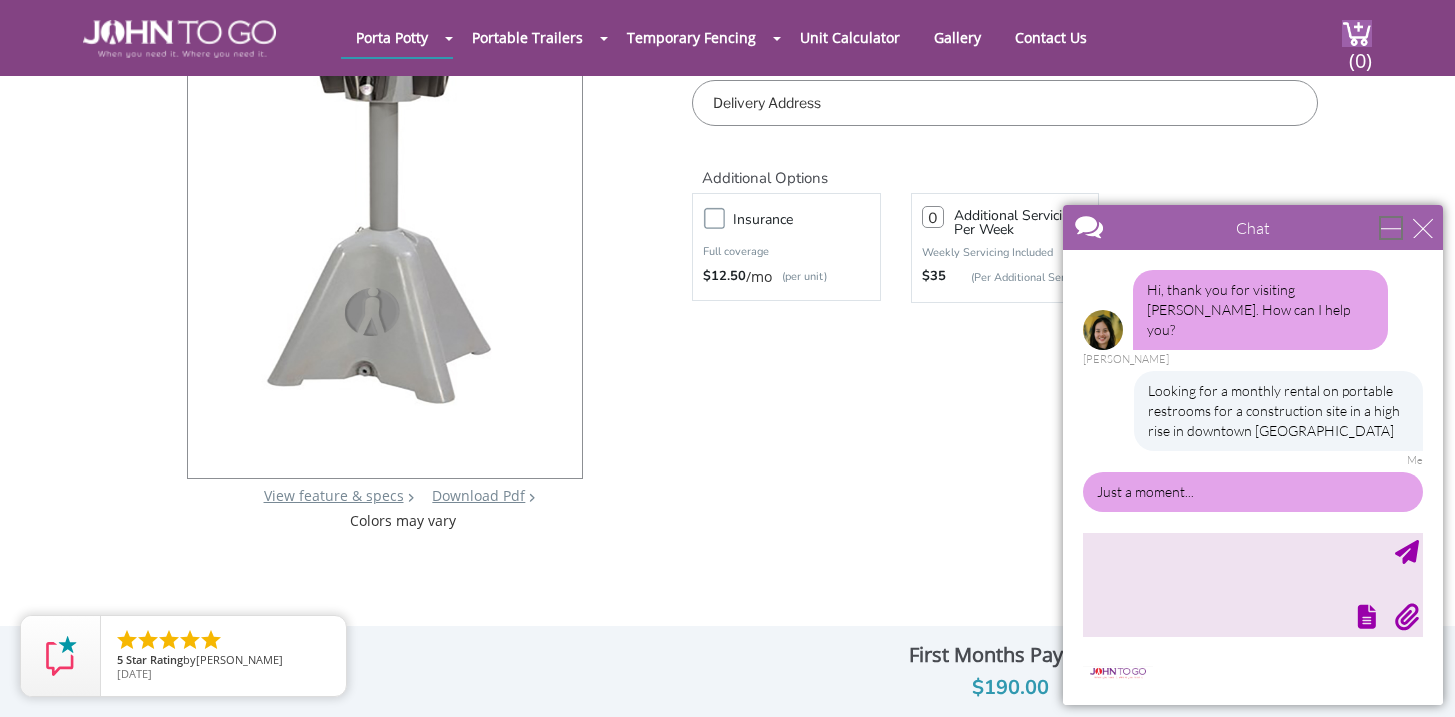 click at bounding box center (1391, 228) 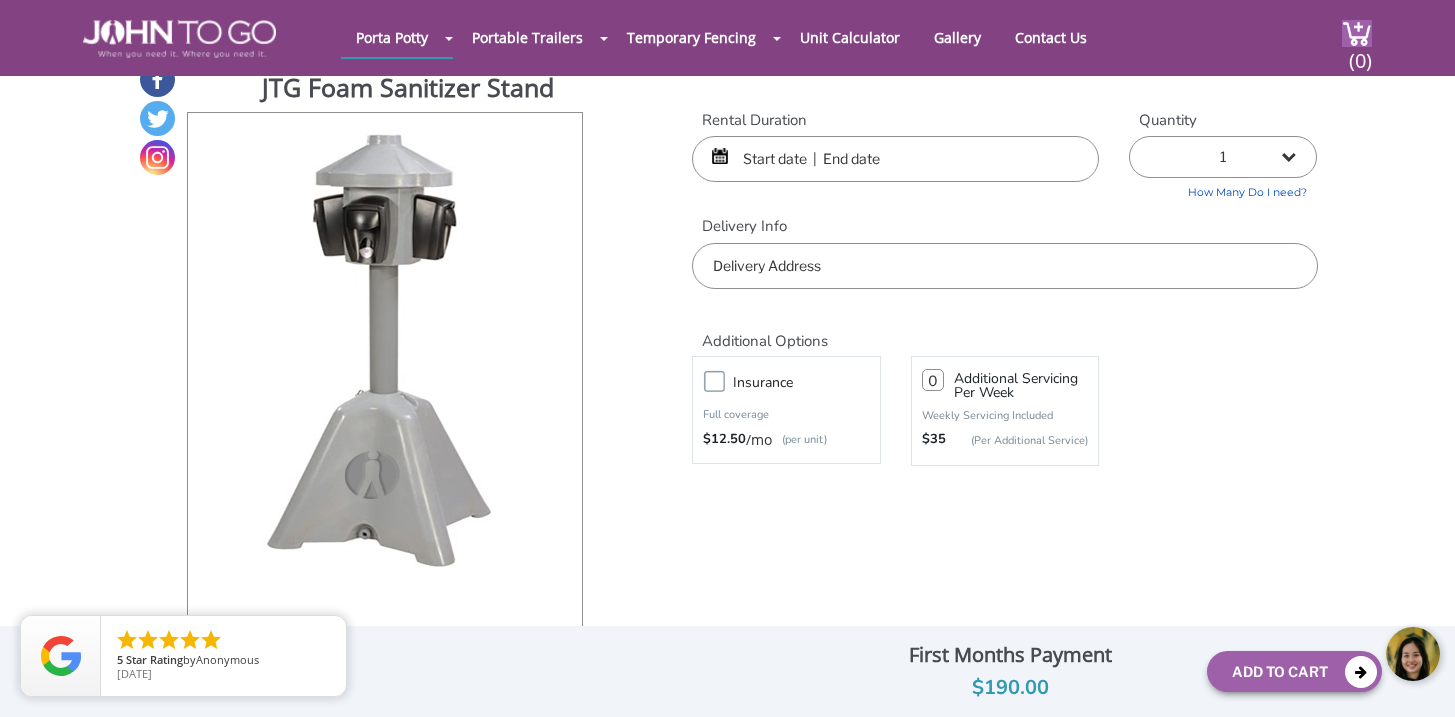 scroll, scrollTop: 0, scrollLeft: 0, axis: both 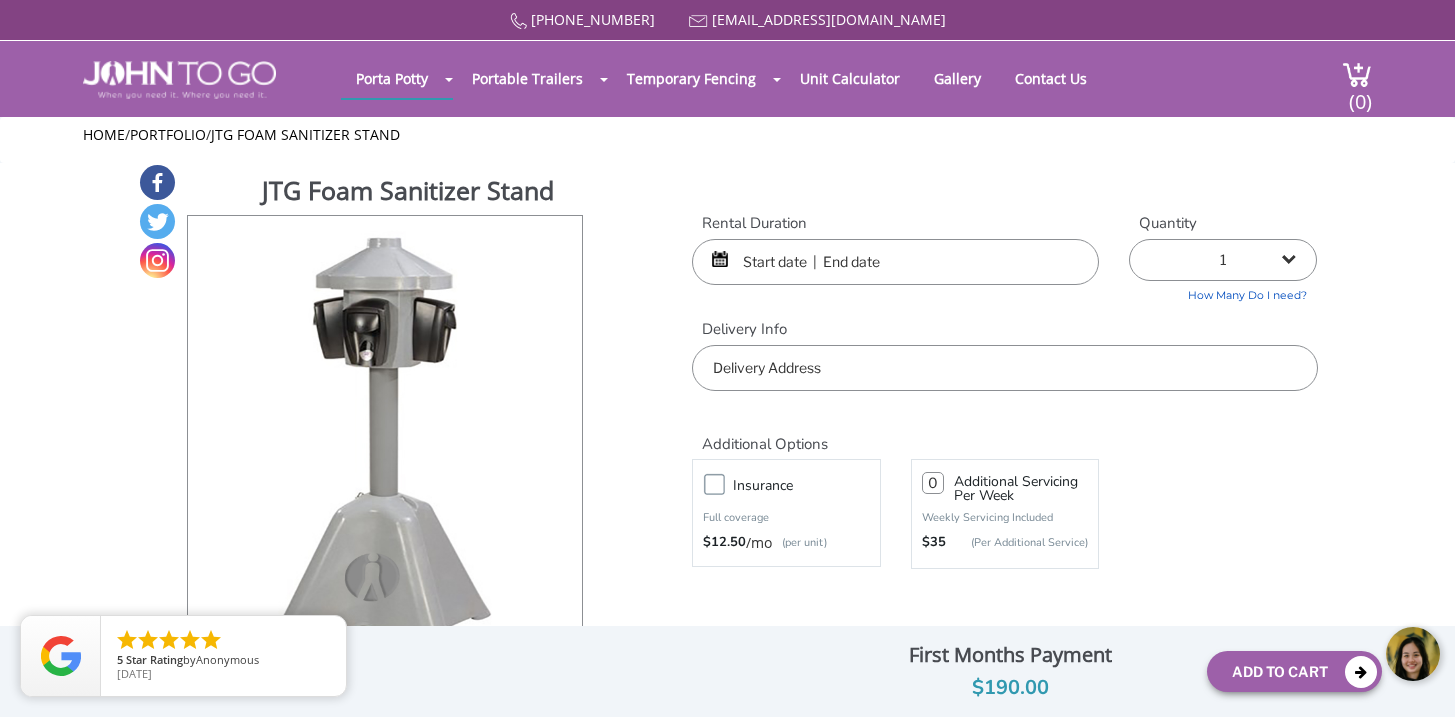 click at bounding box center (1004, 368) 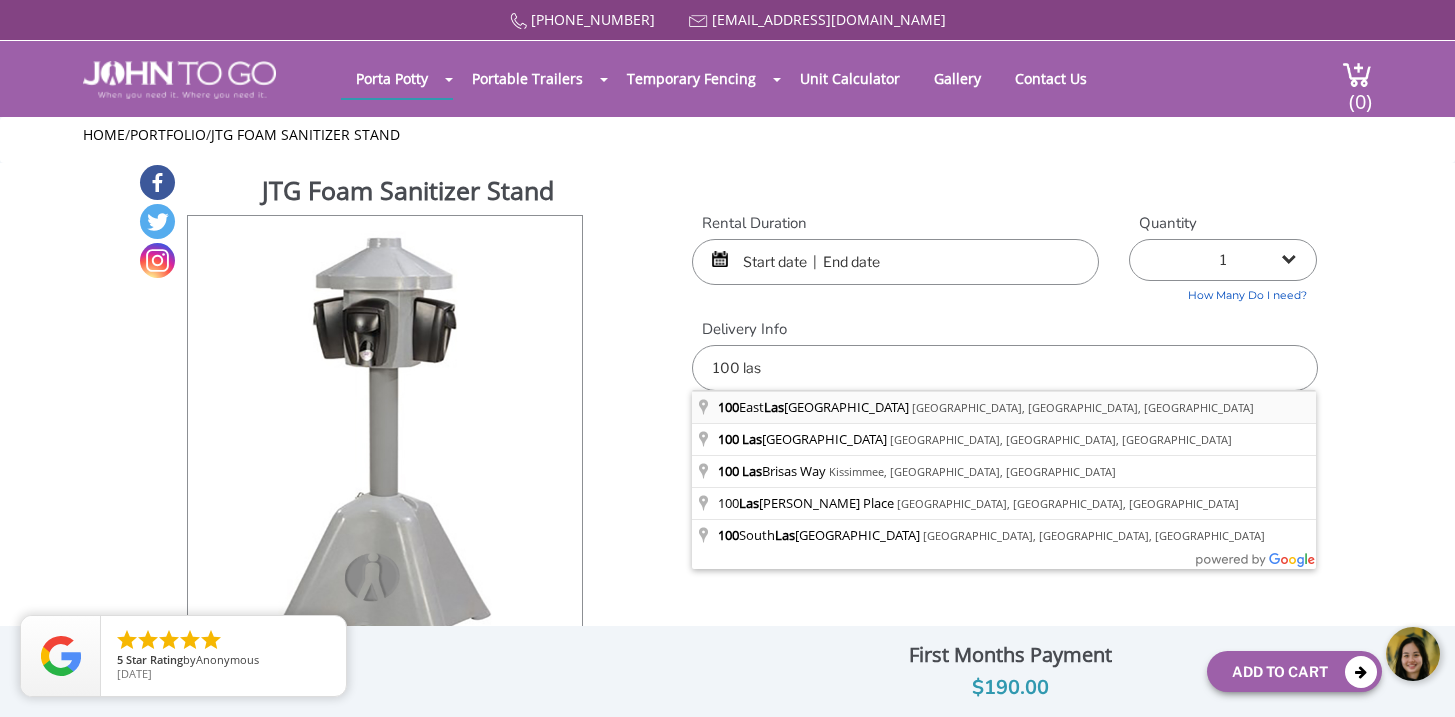 type on "100 East Las Olas Boulevard, Fort Lauderdale, FL, USA" 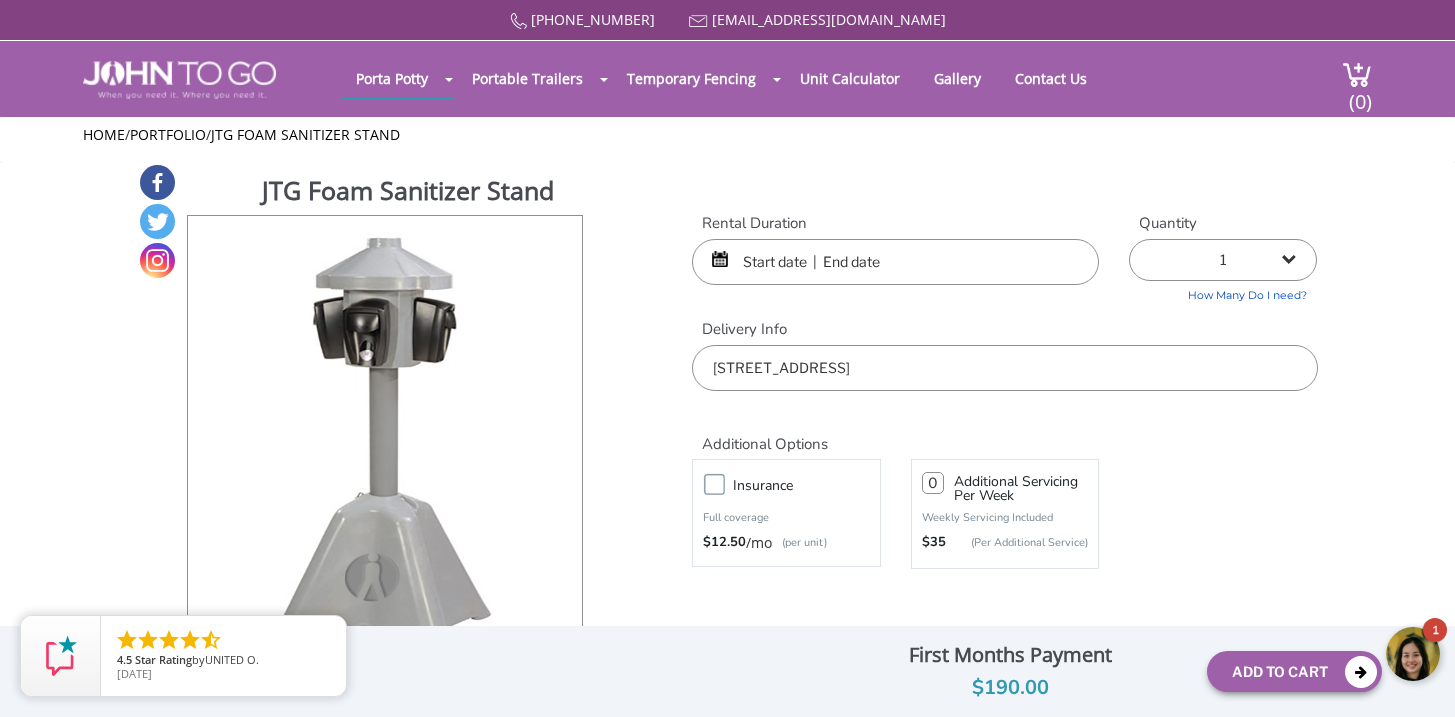 type on "0" 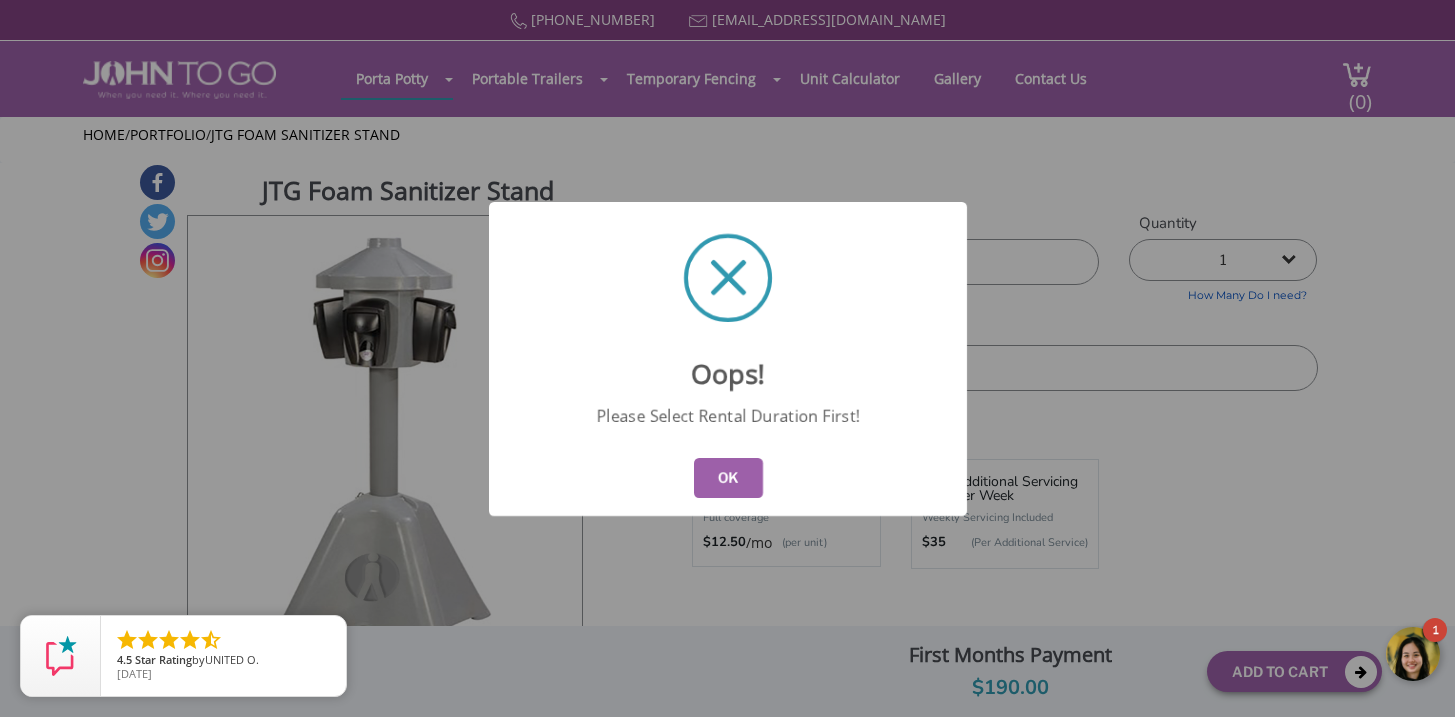 click on "Oops! Please Select Rental Duration First!
OK" at bounding box center [728, 359] 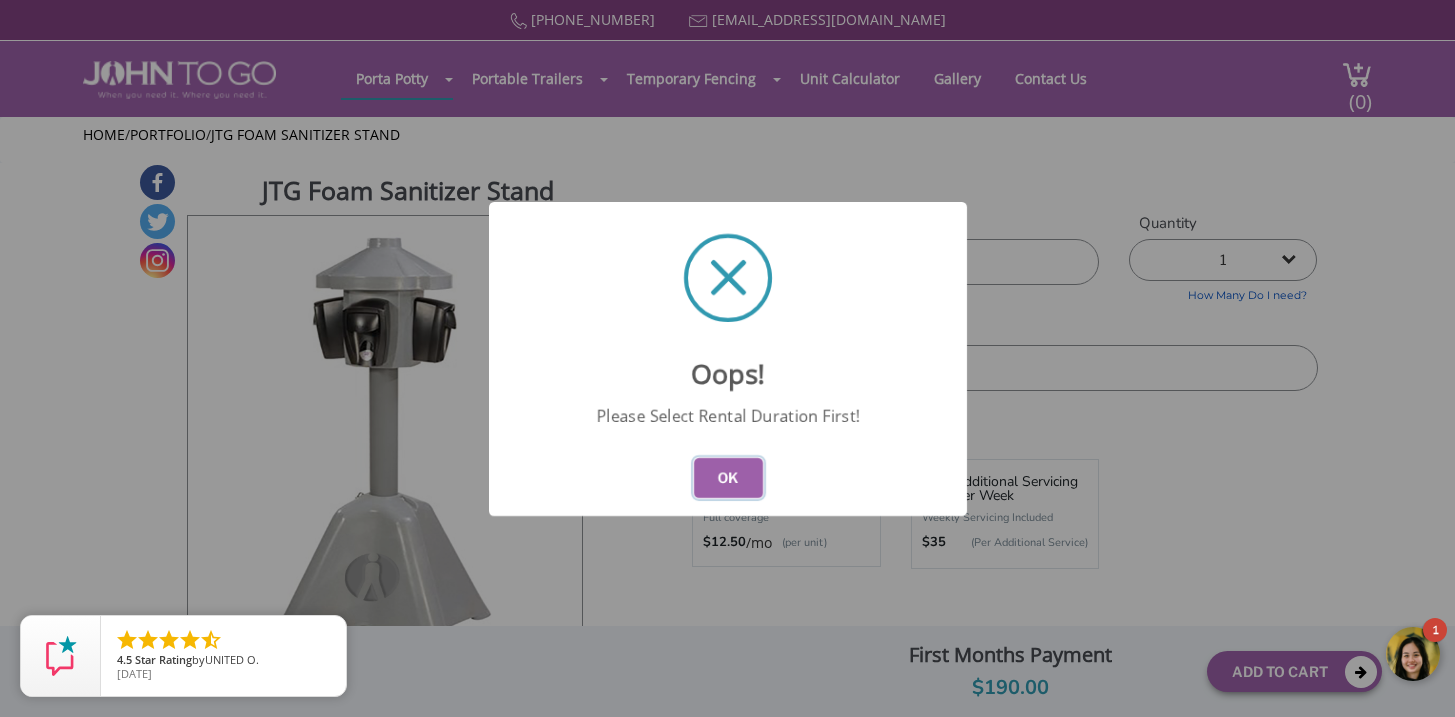 click on "OK" at bounding box center [727, 478] 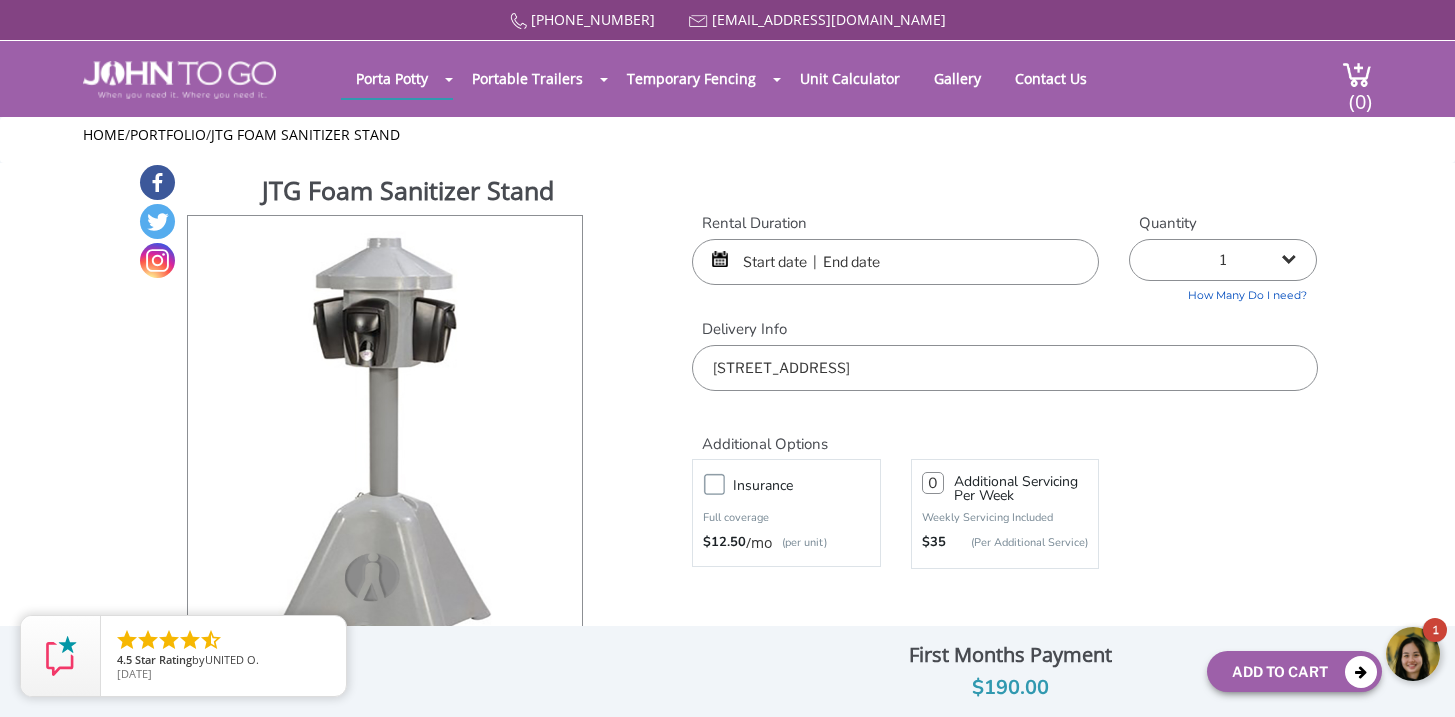 click at bounding box center [895, 262] 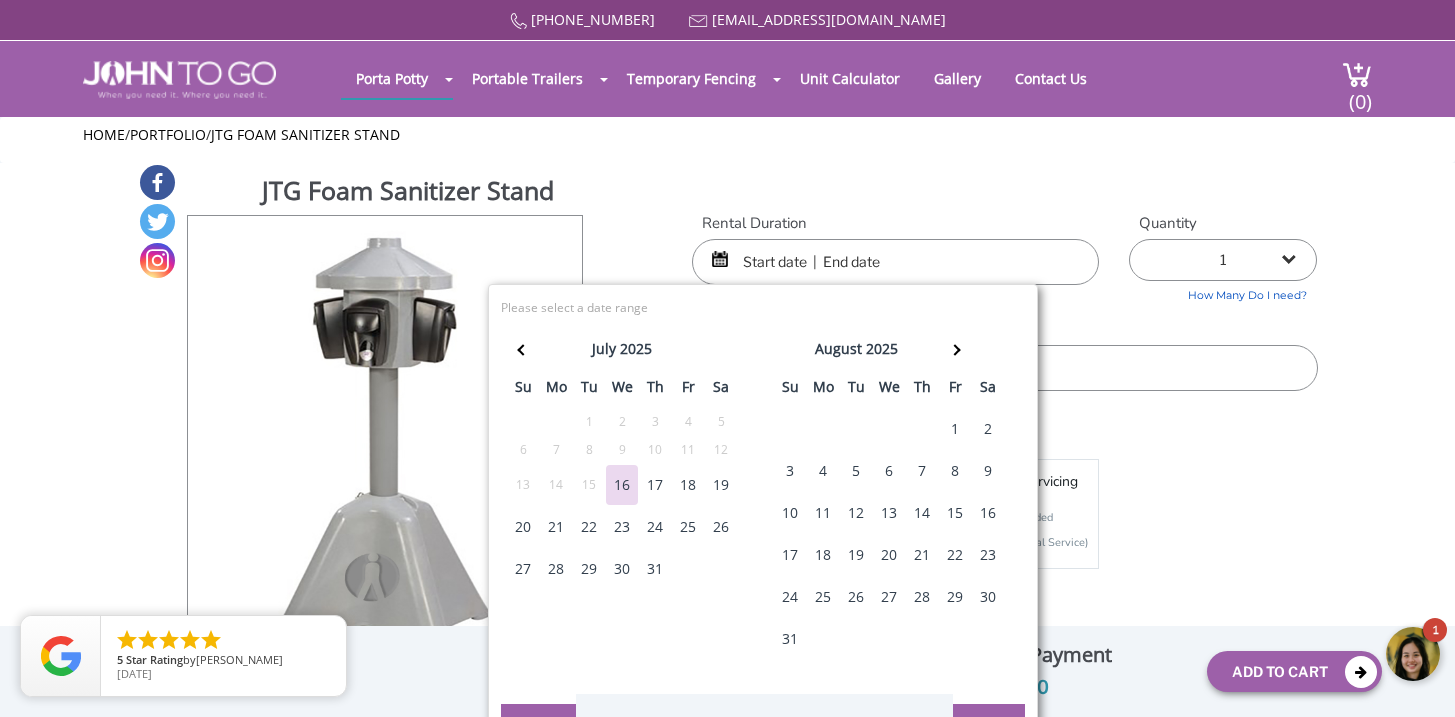 click on "1" at bounding box center (955, 429) 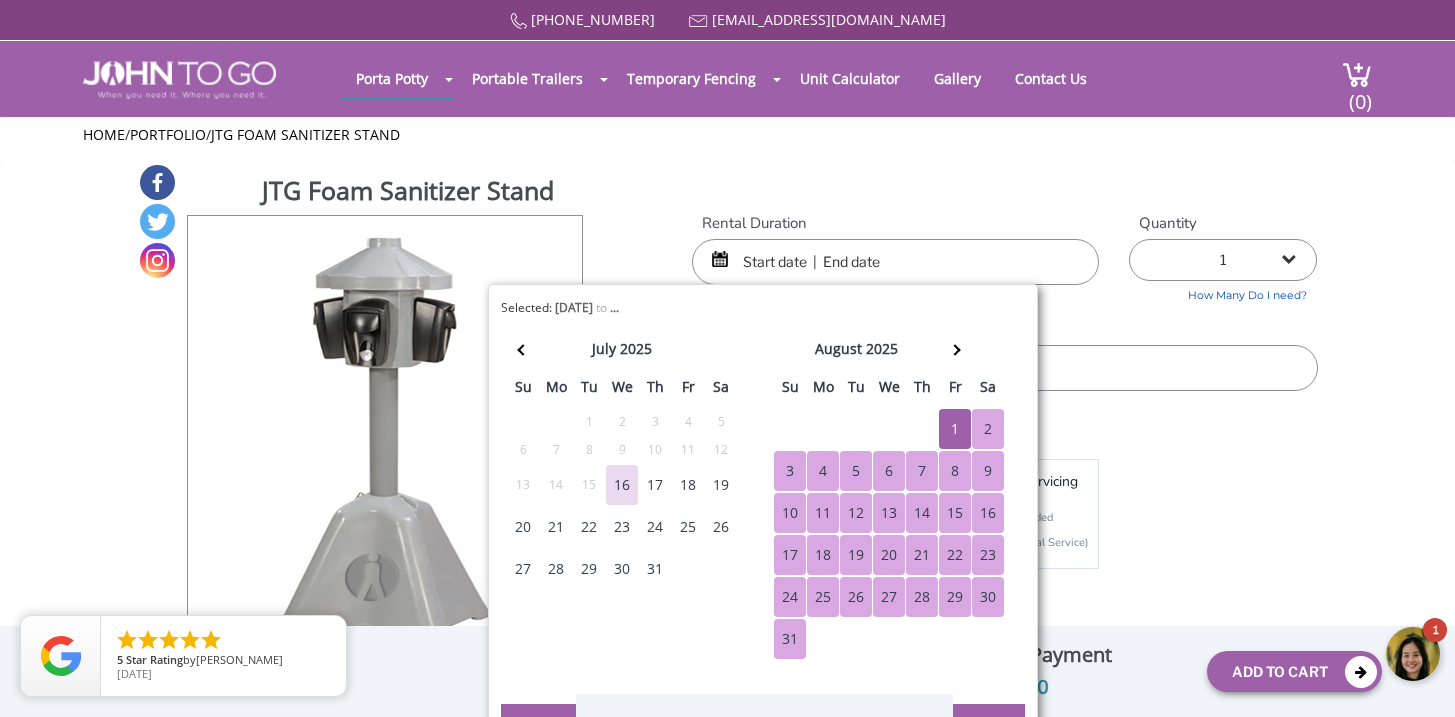 click on "31" at bounding box center [790, 639] 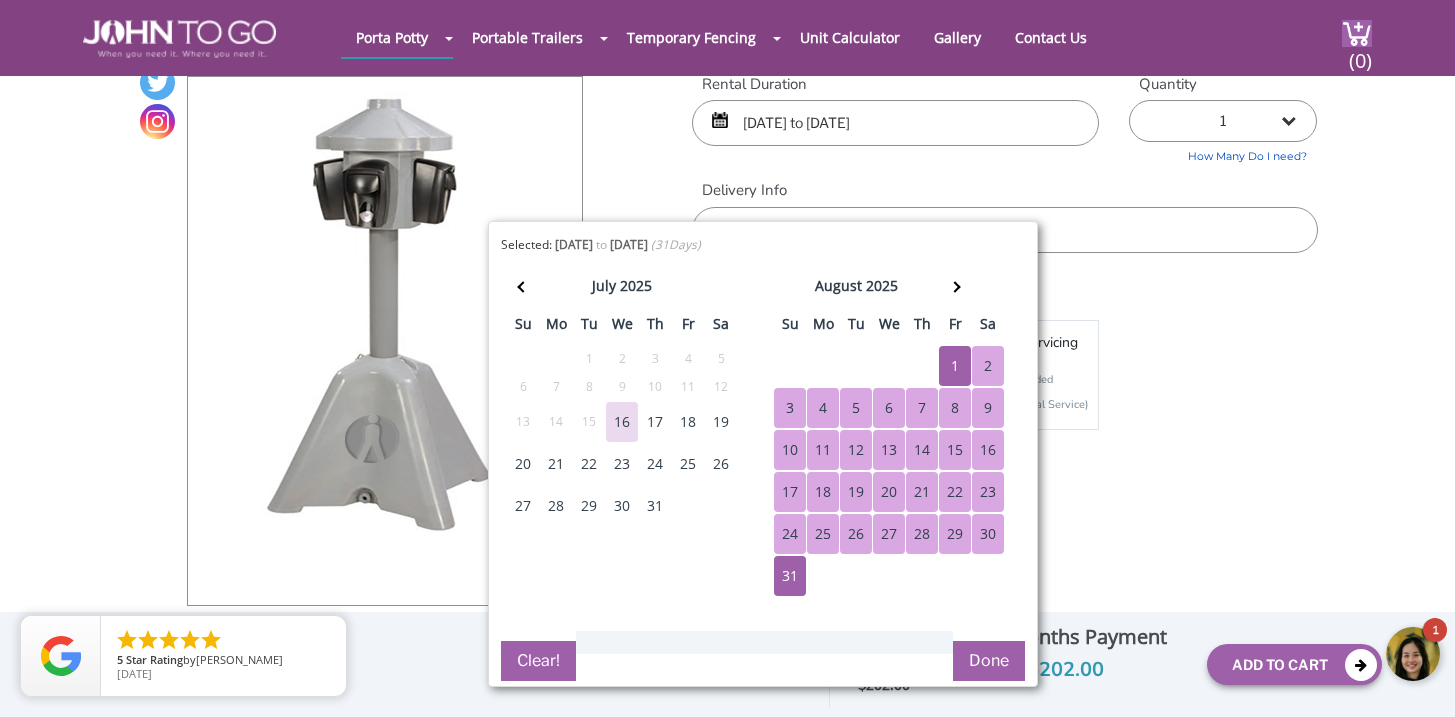 scroll, scrollTop: 77, scrollLeft: 0, axis: vertical 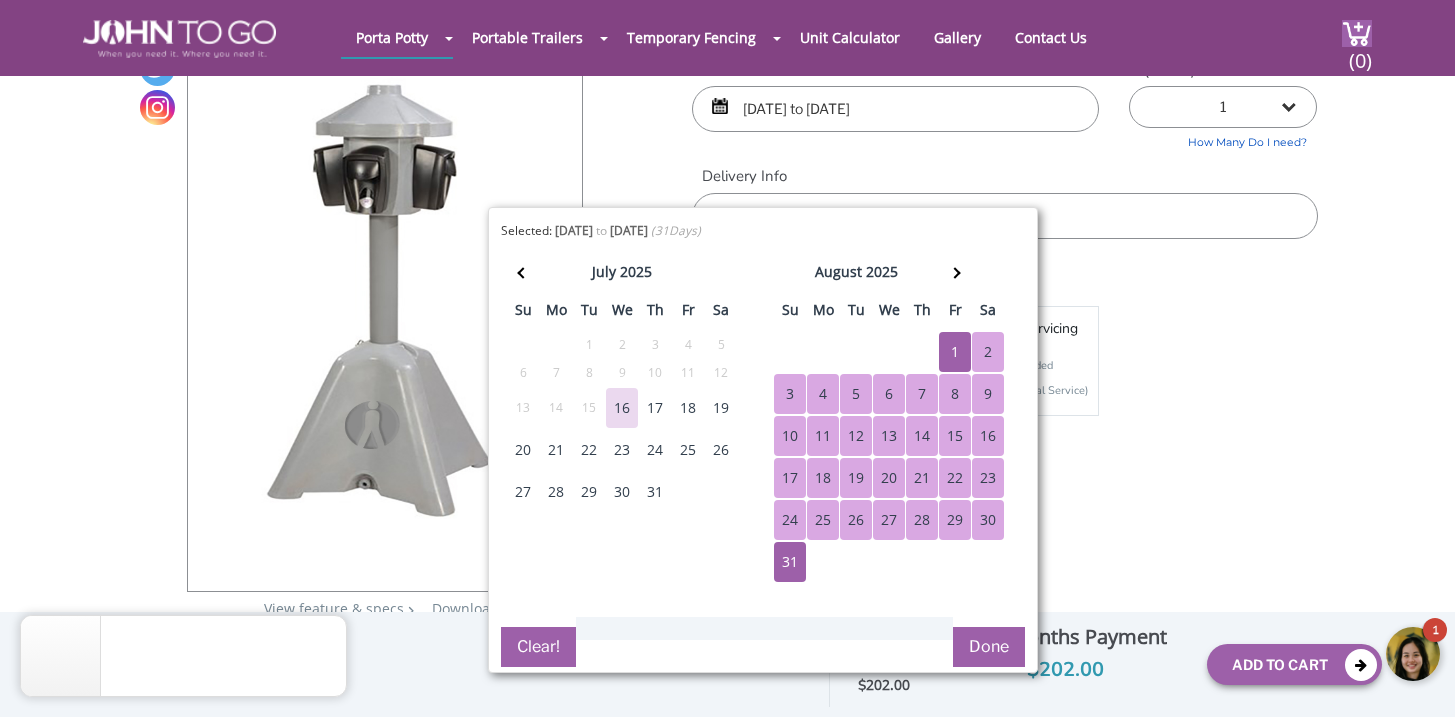 click on "Done" at bounding box center (989, 647) 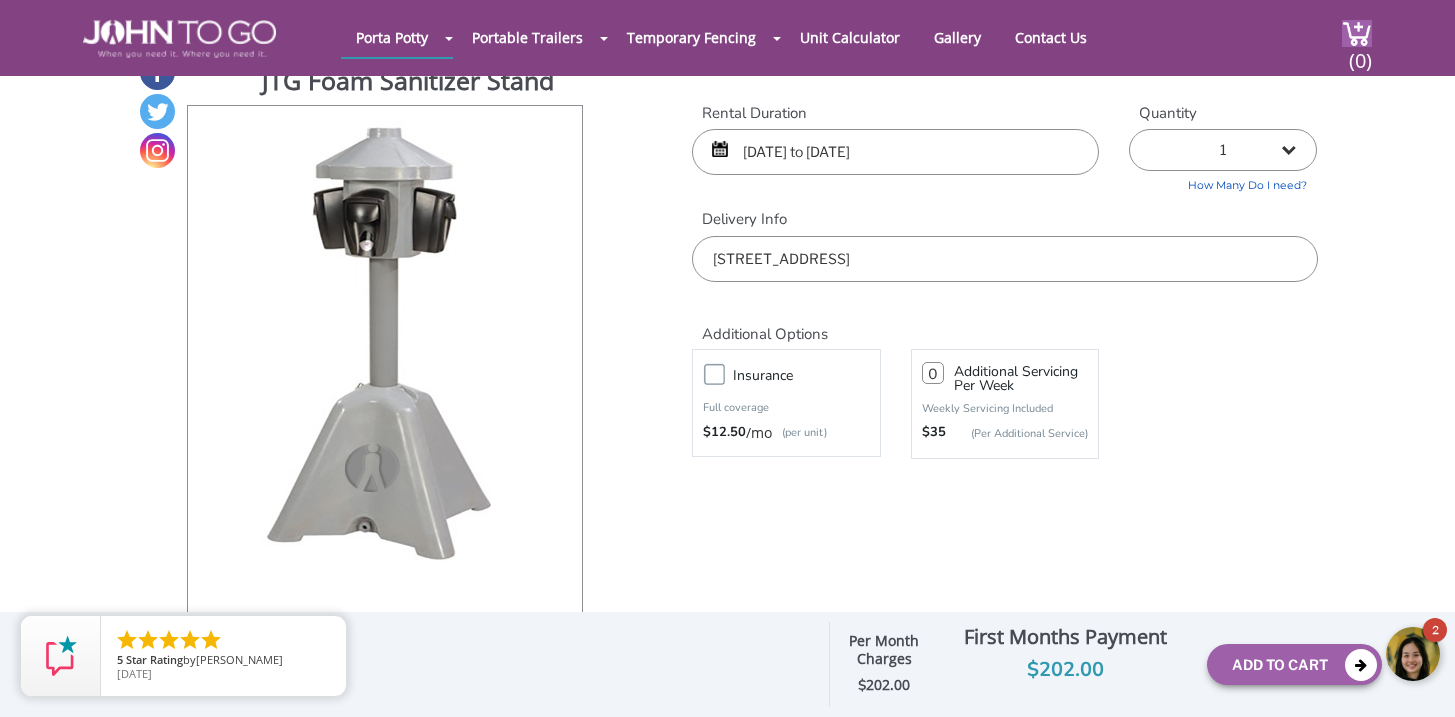 scroll, scrollTop: 33, scrollLeft: 0, axis: vertical 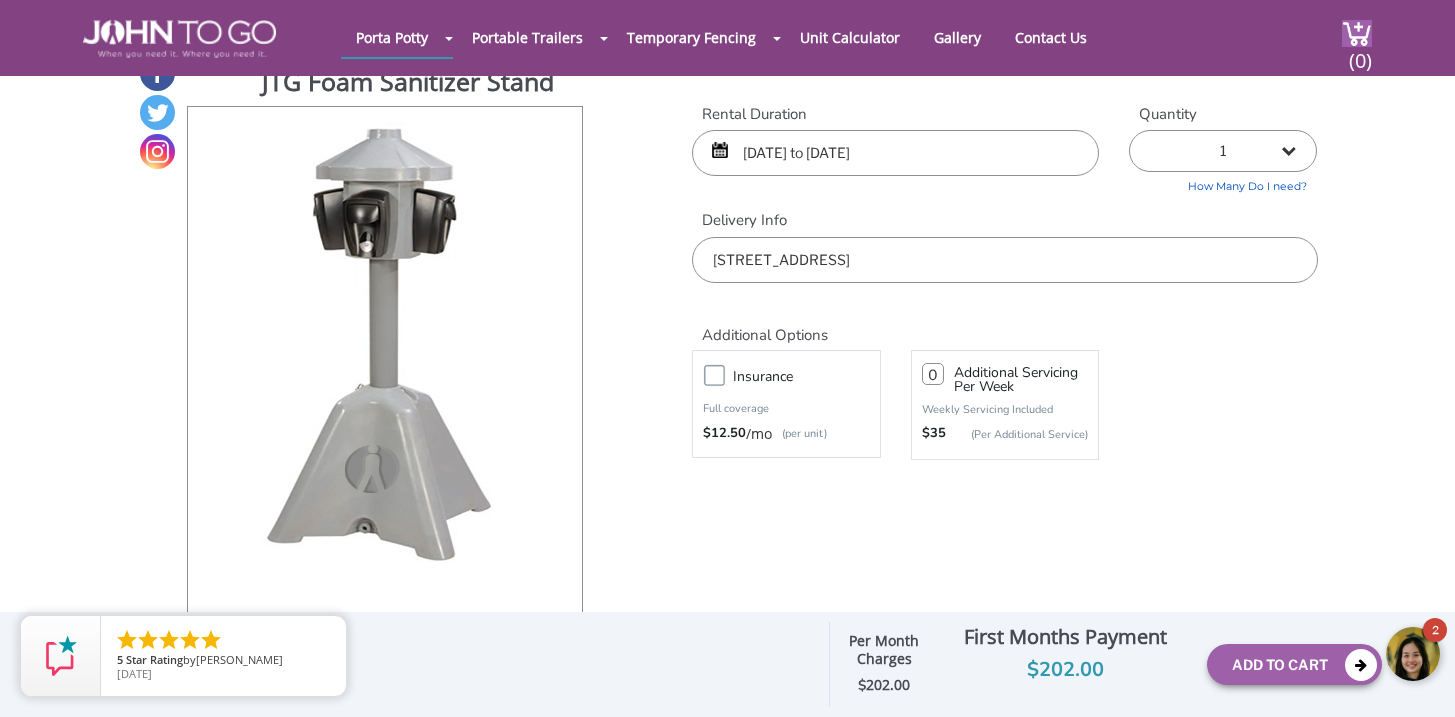 click at bounding box center [1414, 655] 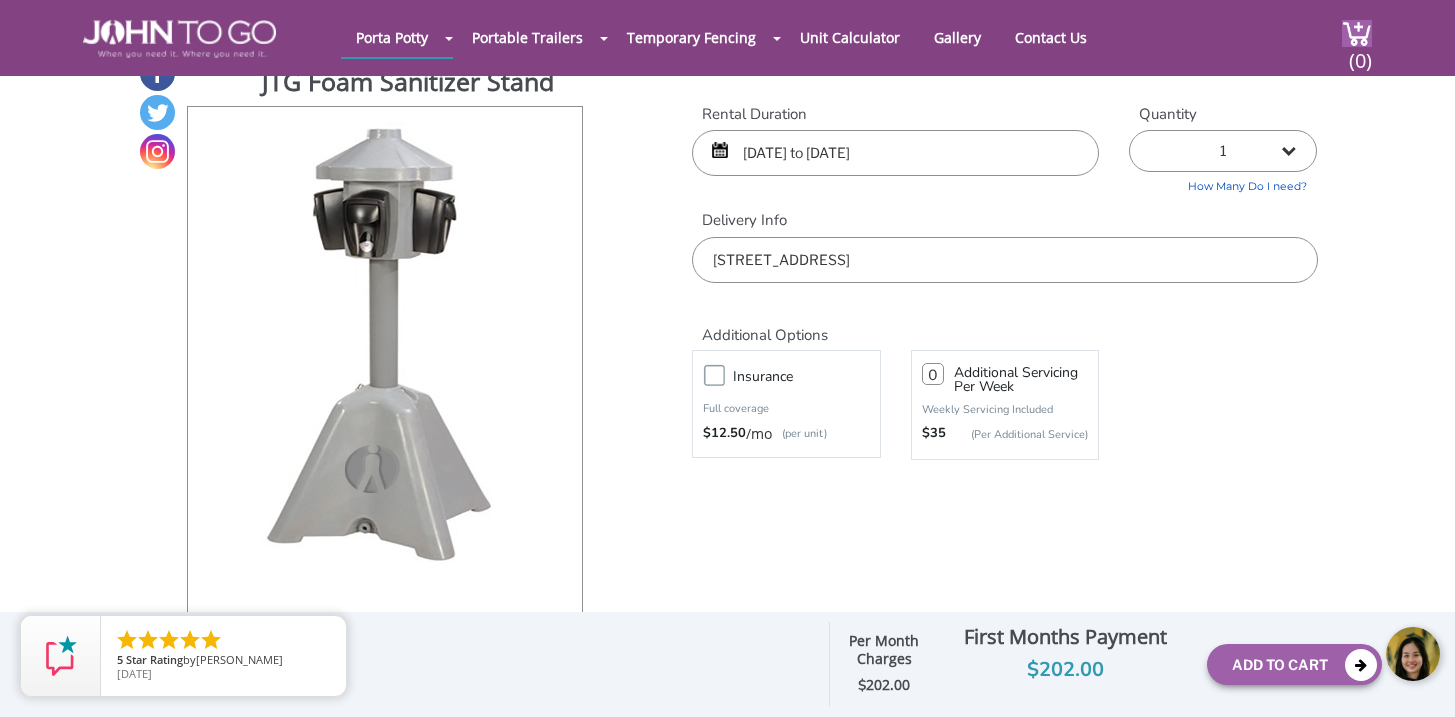 scroll, scrollTop: 72, scrollLeft: 0, axis: vertical 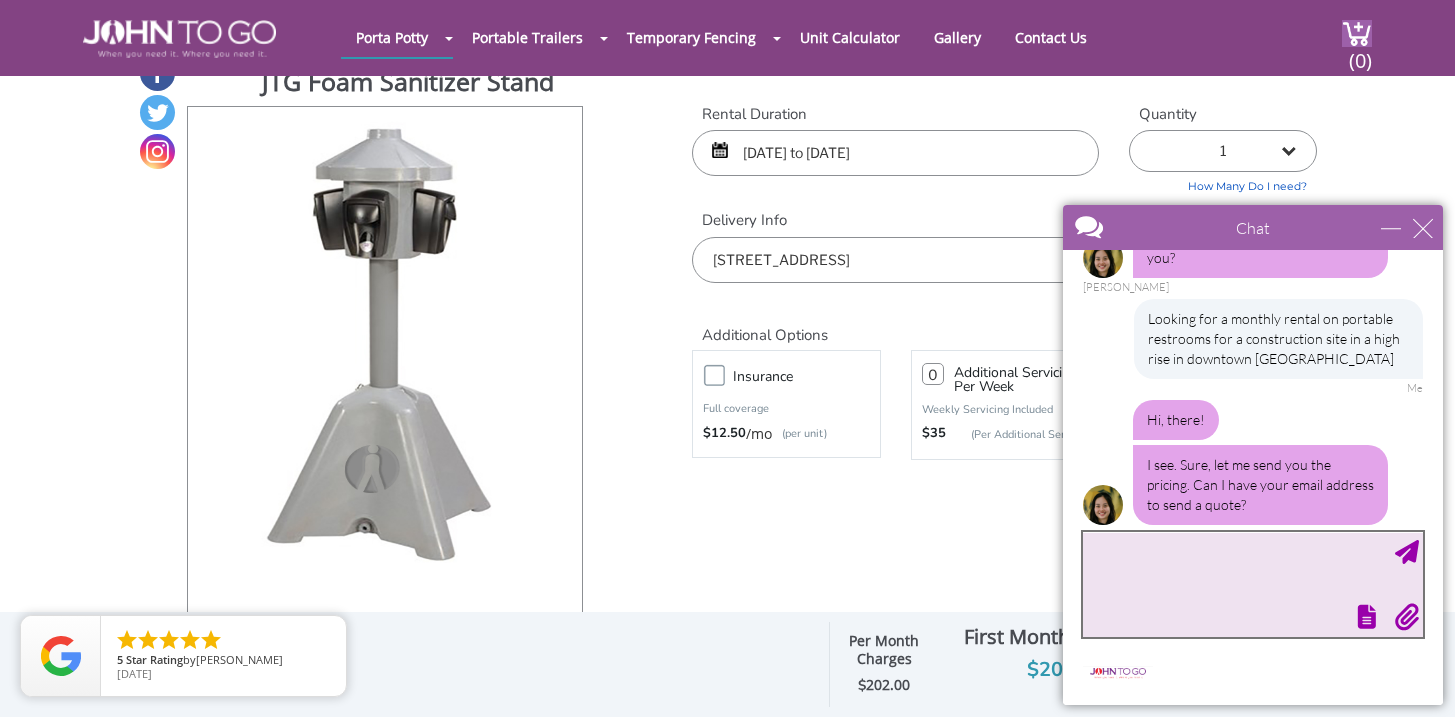 click at bounding box center (1253, 584) 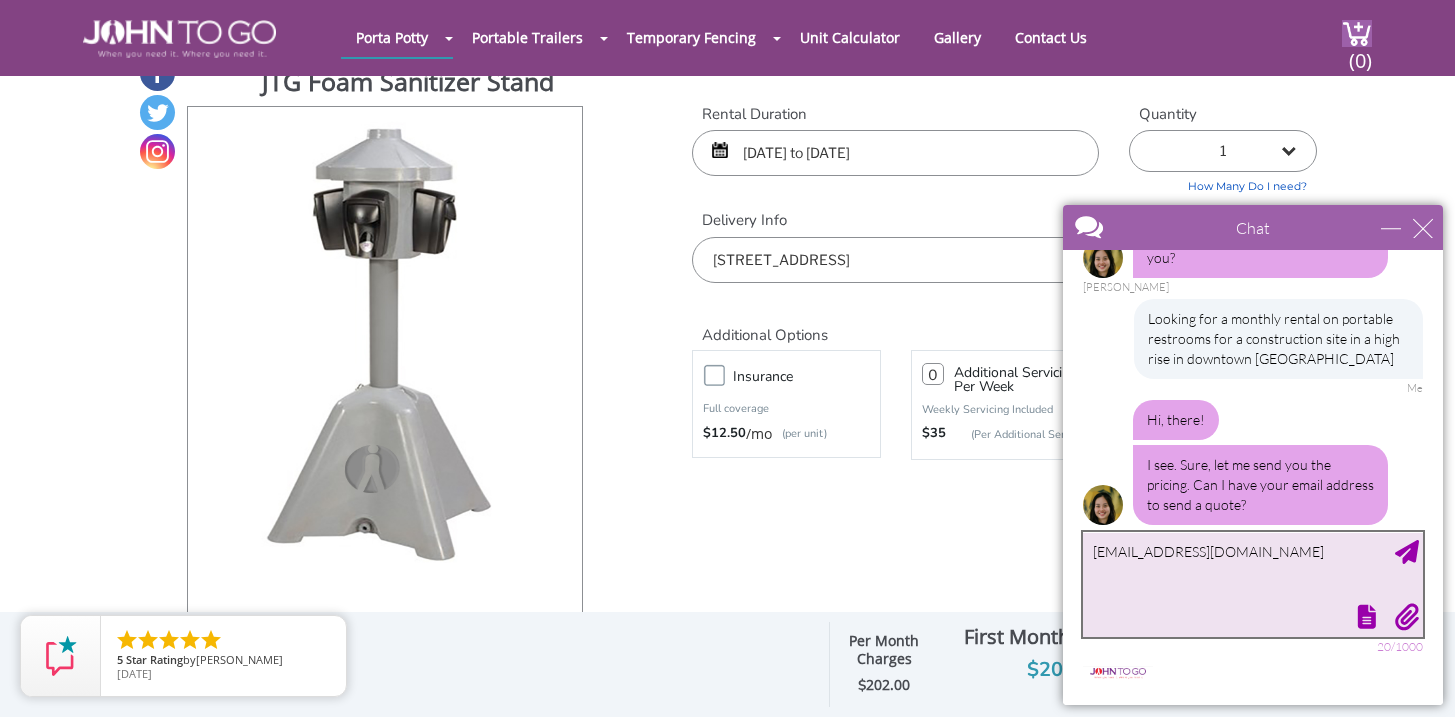 type on "landone@kabomeyerson.com" 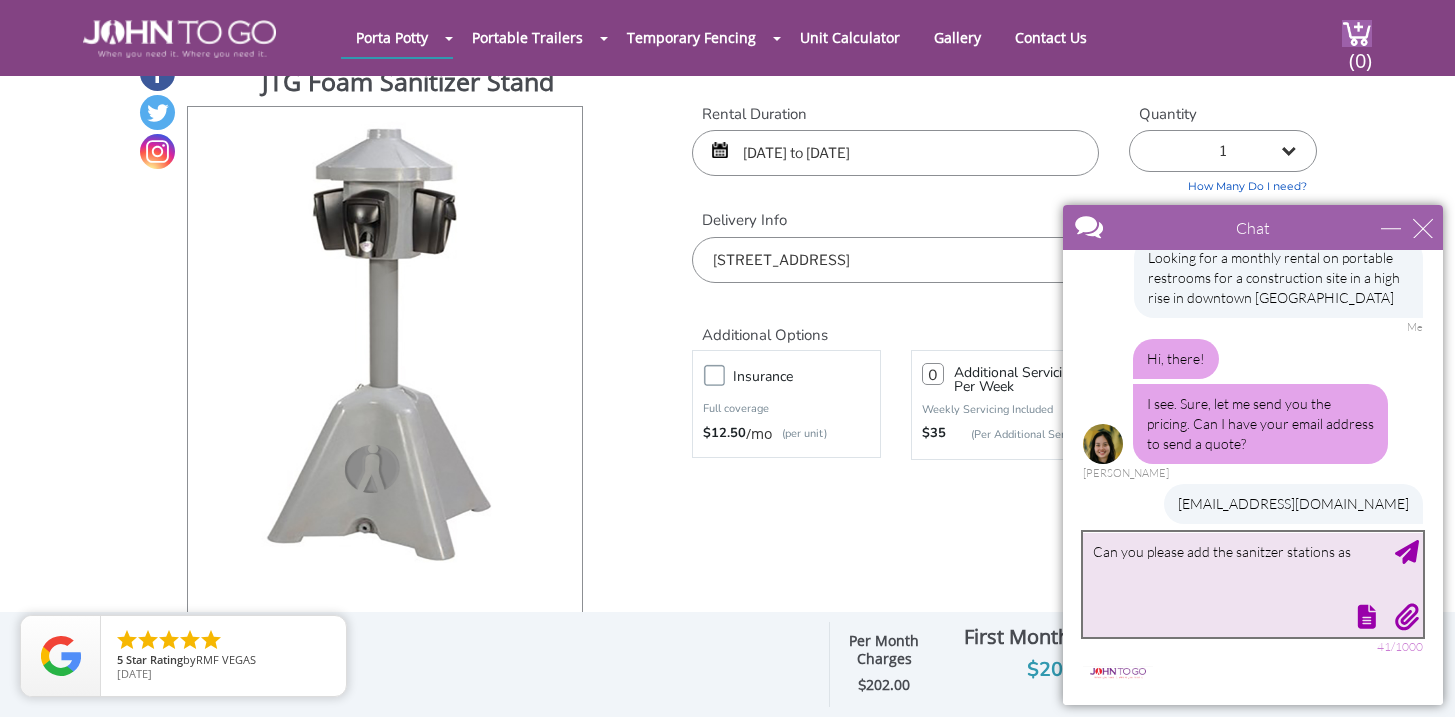 scroll, scrollTop: 194, scrollLeft: 0, axis: vertical 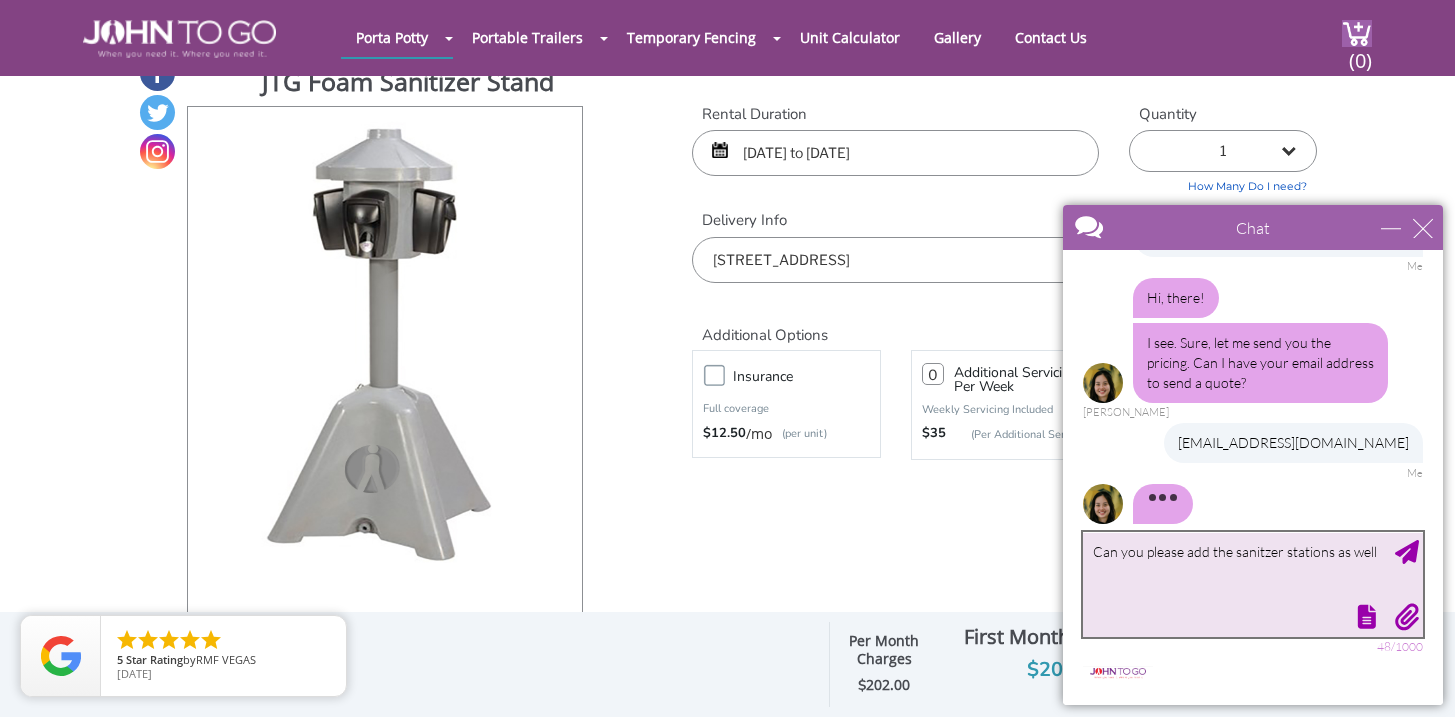 click on "Can you please add the sanitzer stations as well" at bounding box center (1253, 584) 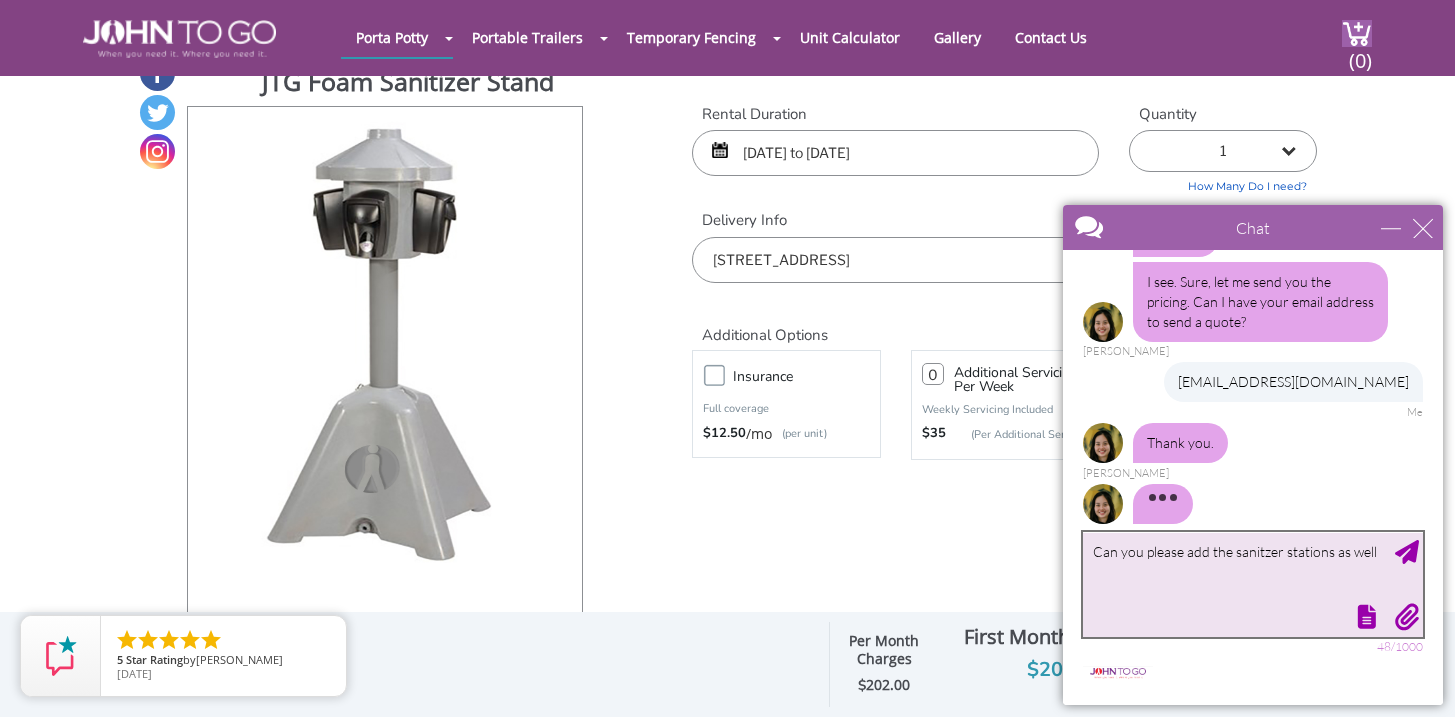type on "Can you please add the sanitzer stations as well" 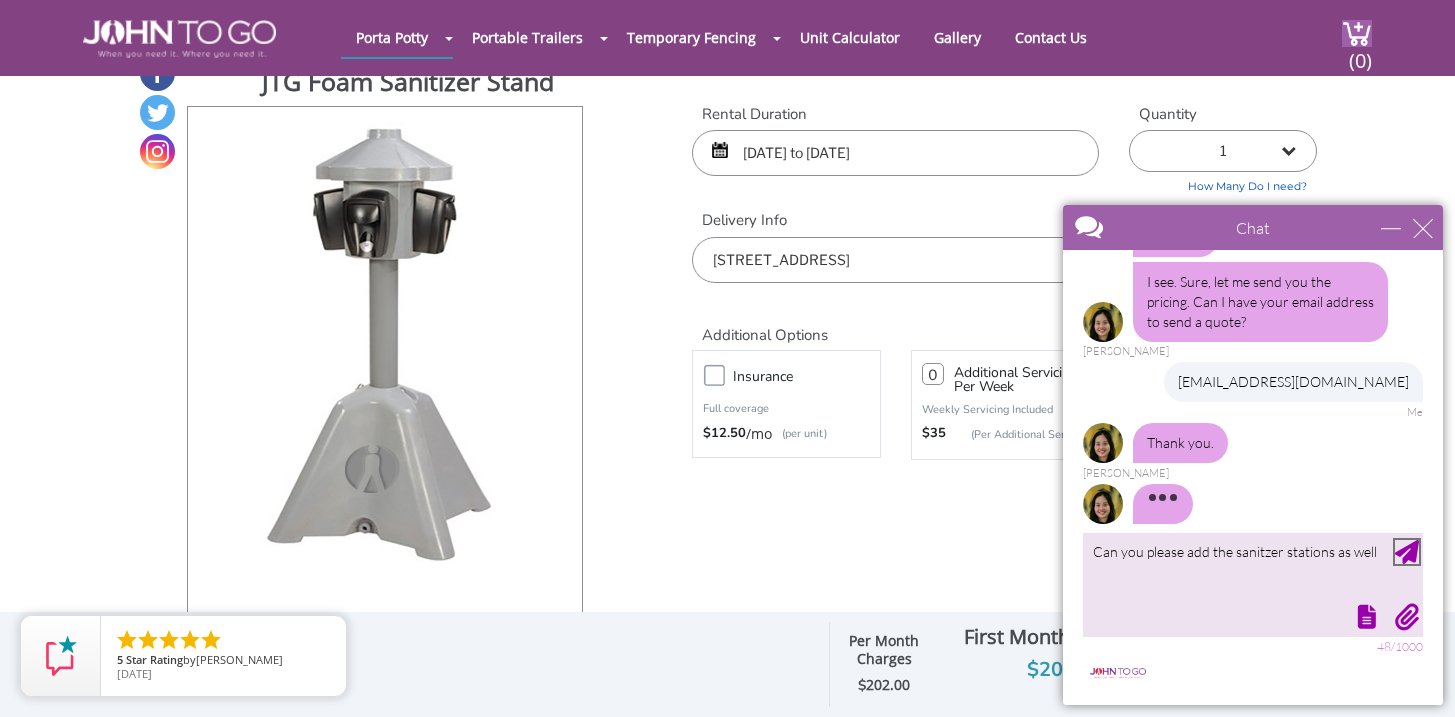 click at bounding box center [1407, 552] 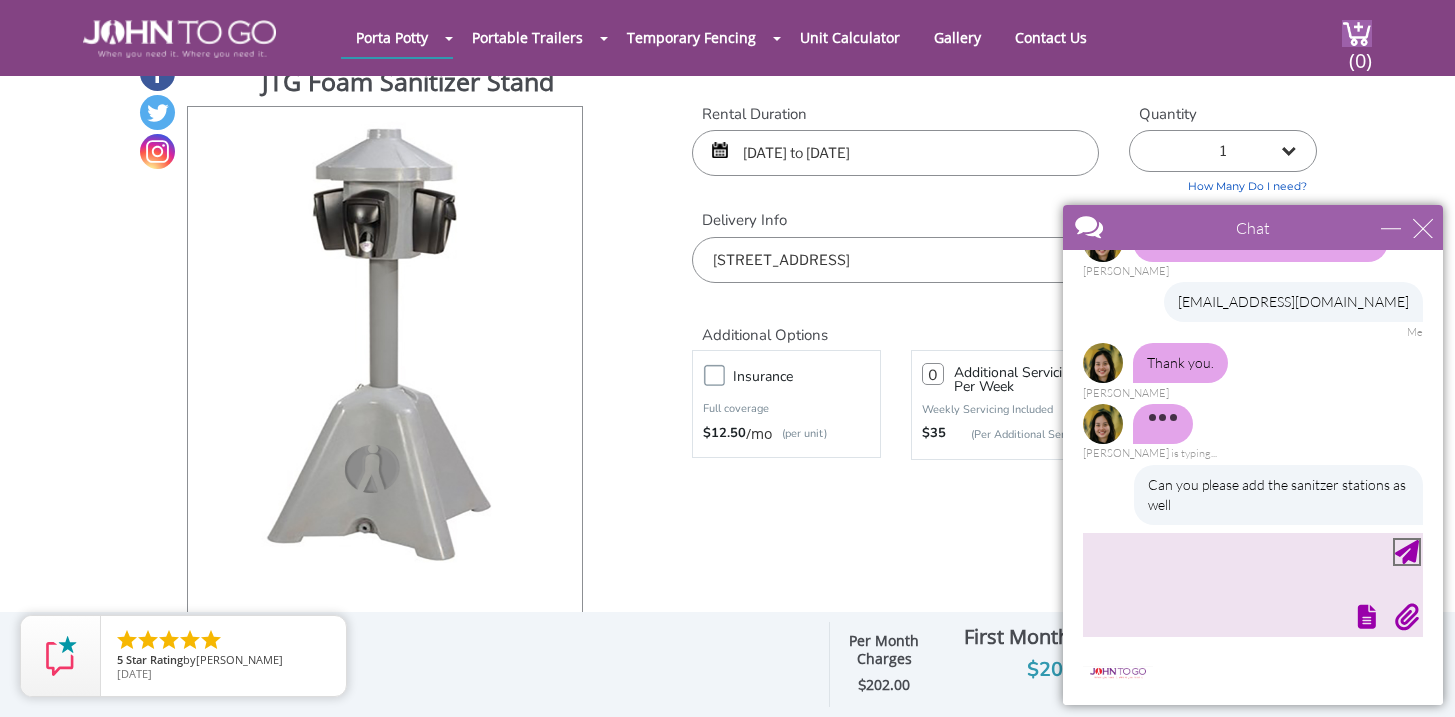 scroll, scrollTop: 275, scrollLeft: 0, axis: vertical 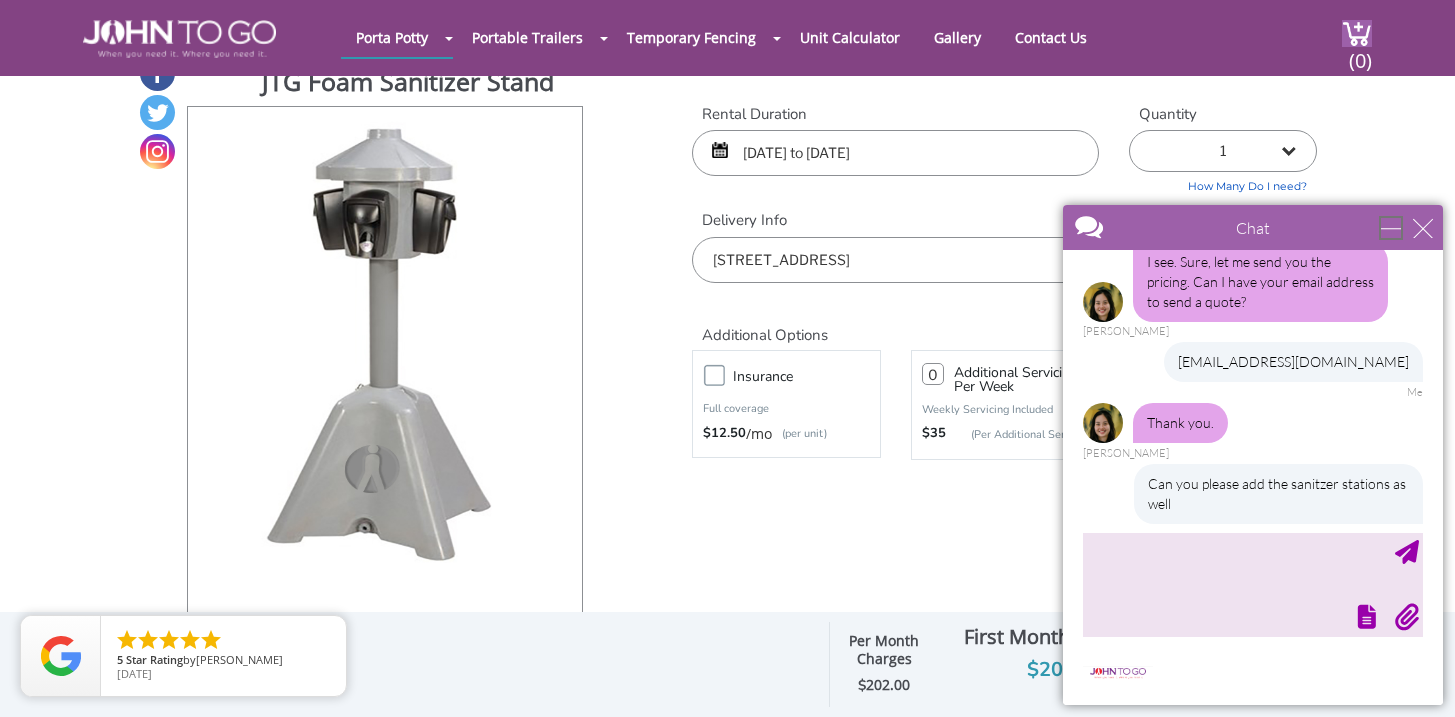 click at bounding box center [1391, 228] 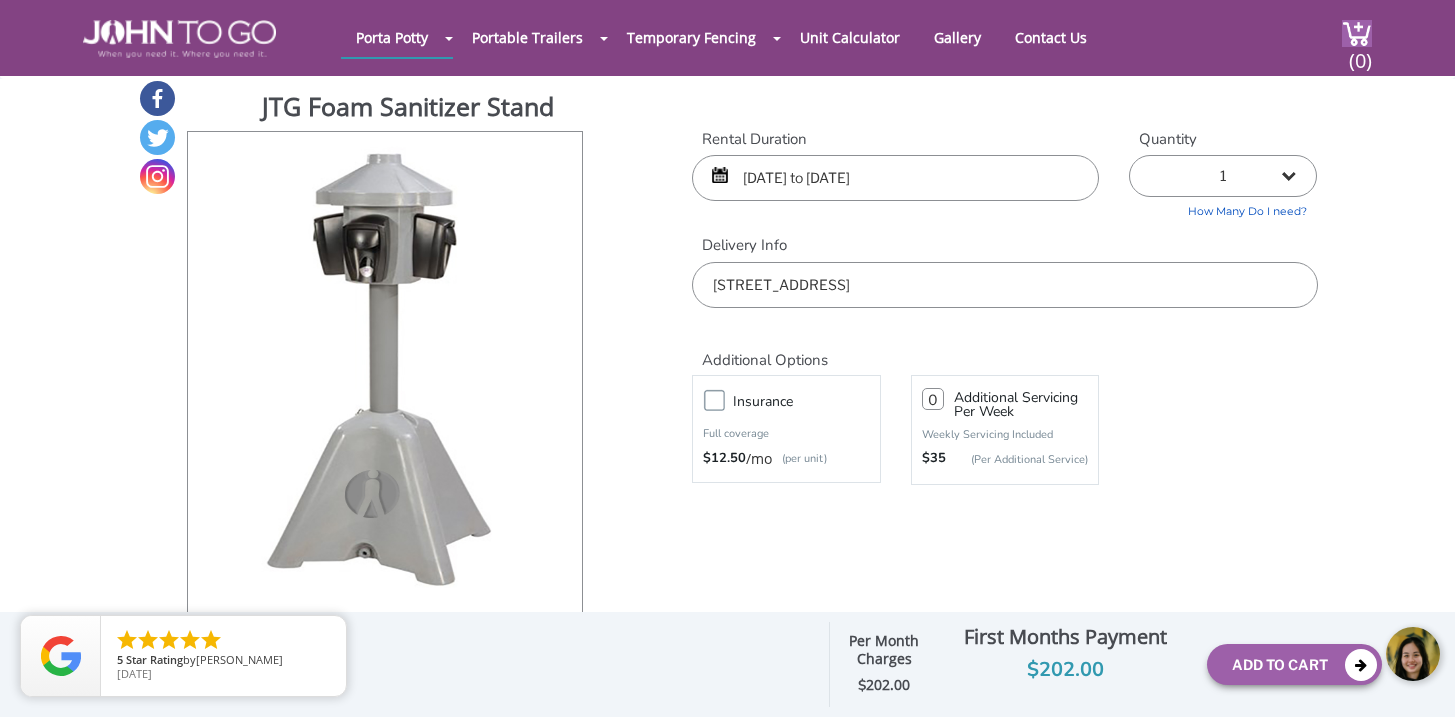 scroll, scrollTop: 0, scrollLeft: 0, axis: both 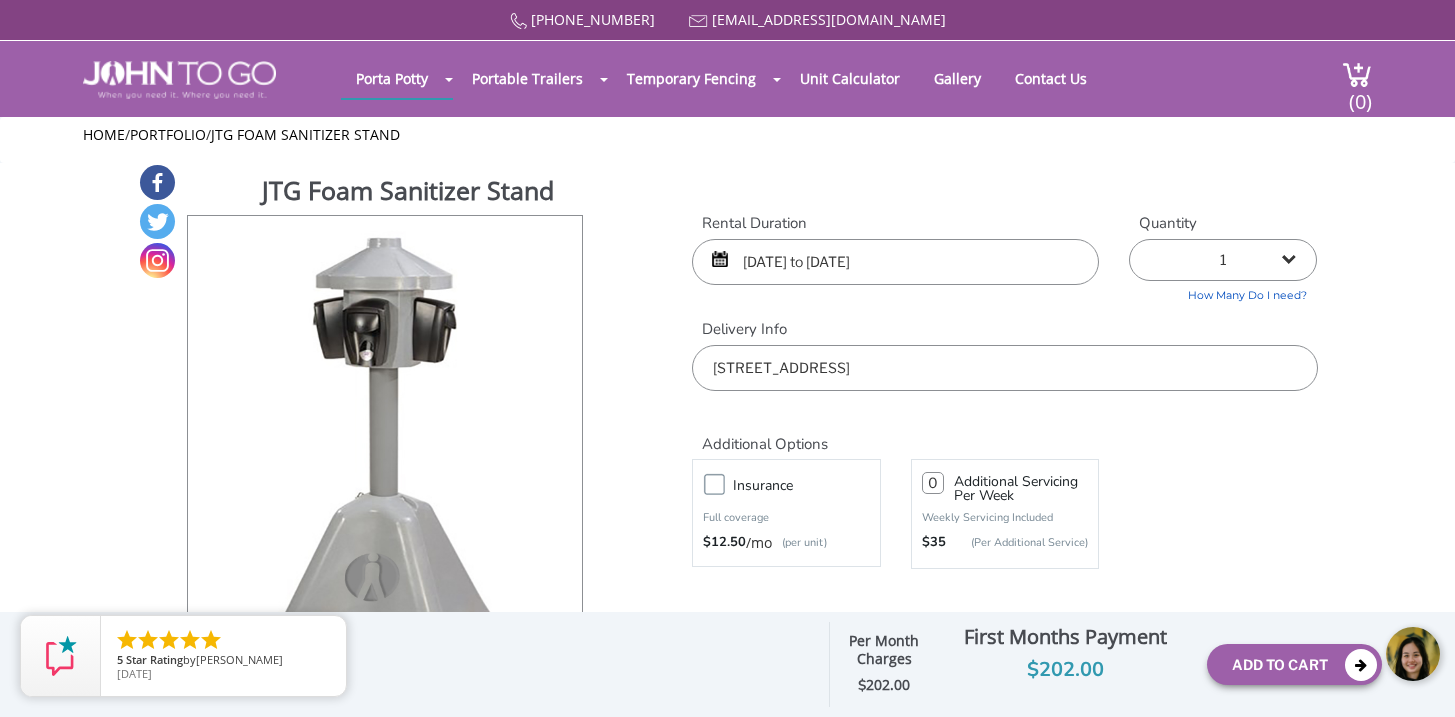 click at bounding box center (1414, 655) 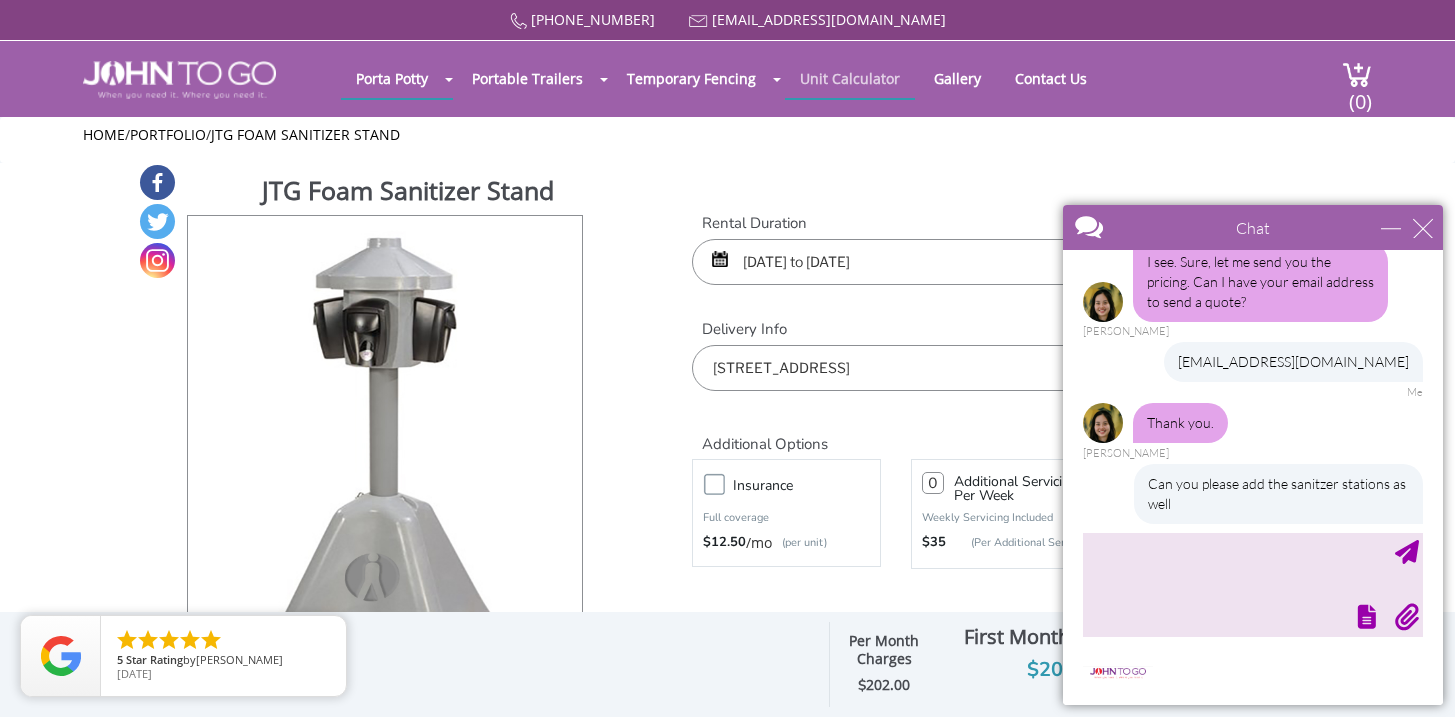click on "Unit Calculator" at bounding box center [850, 78] 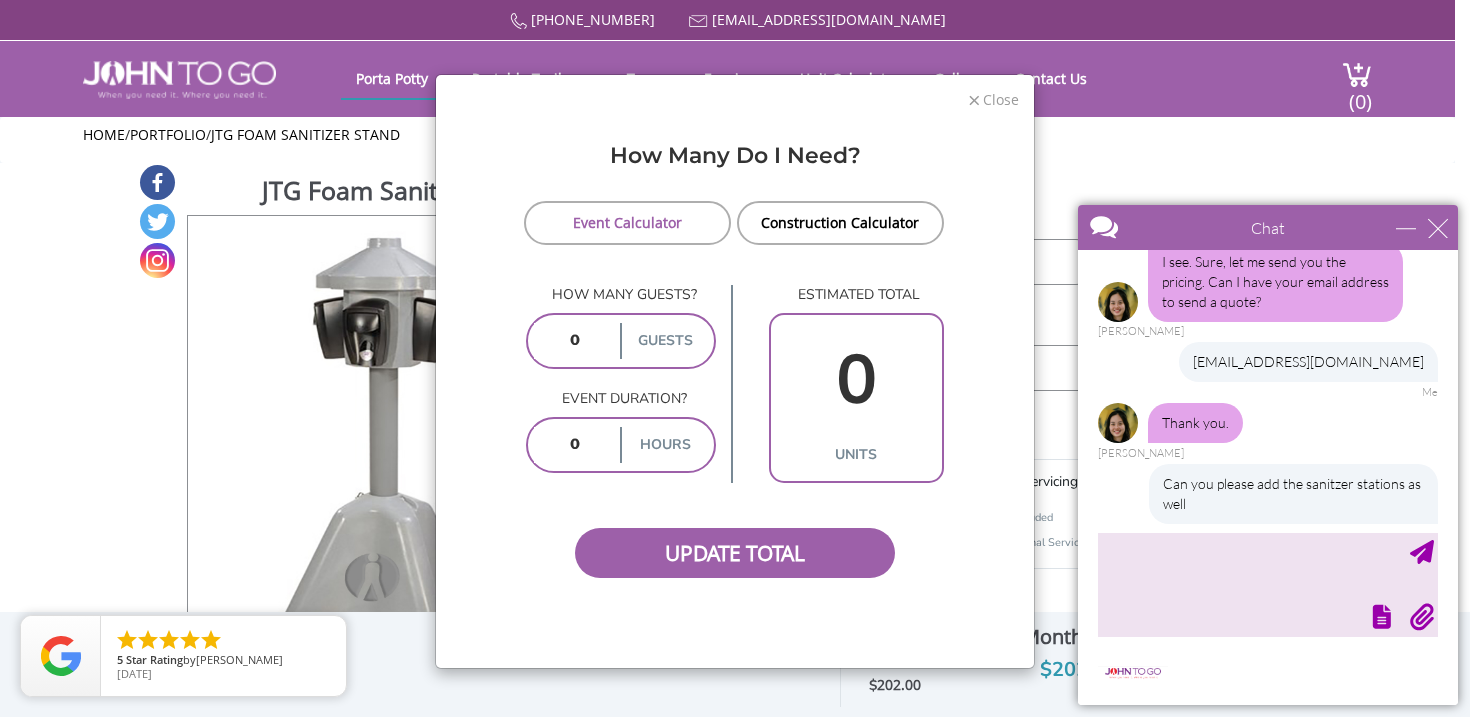 click on "Close" at bounding box center (1000, 97) 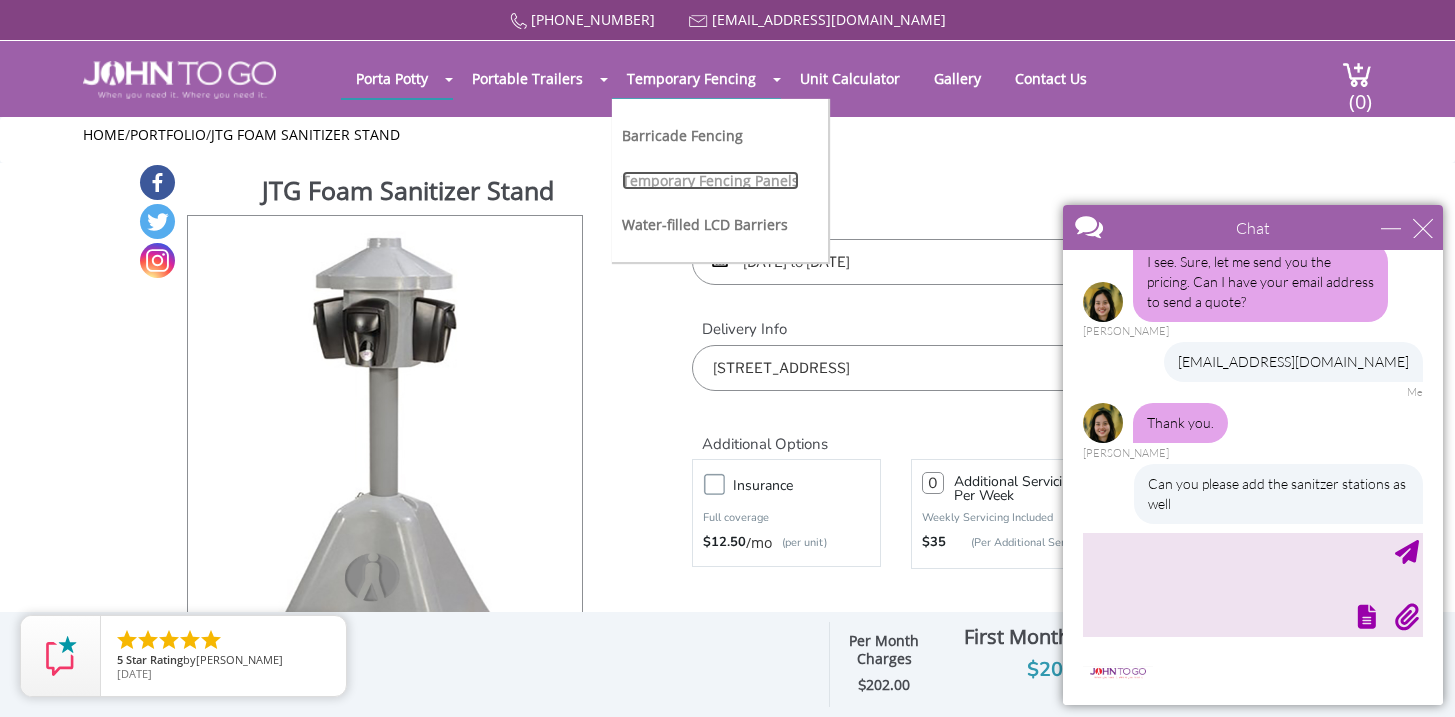click on "Temporary Fencing Panels" at bounding box center (710, 180) 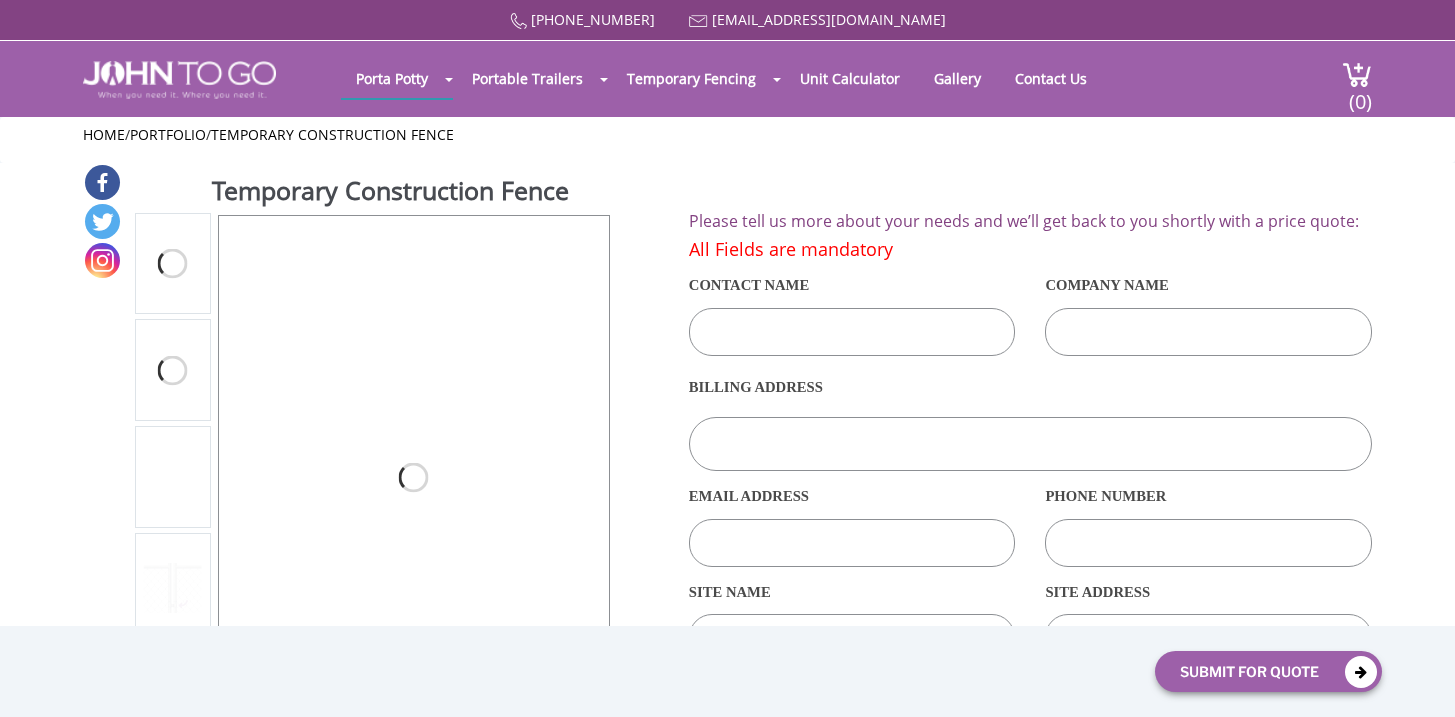 scroll, scrollTop: 0, scrollLeft: 0, axis: both 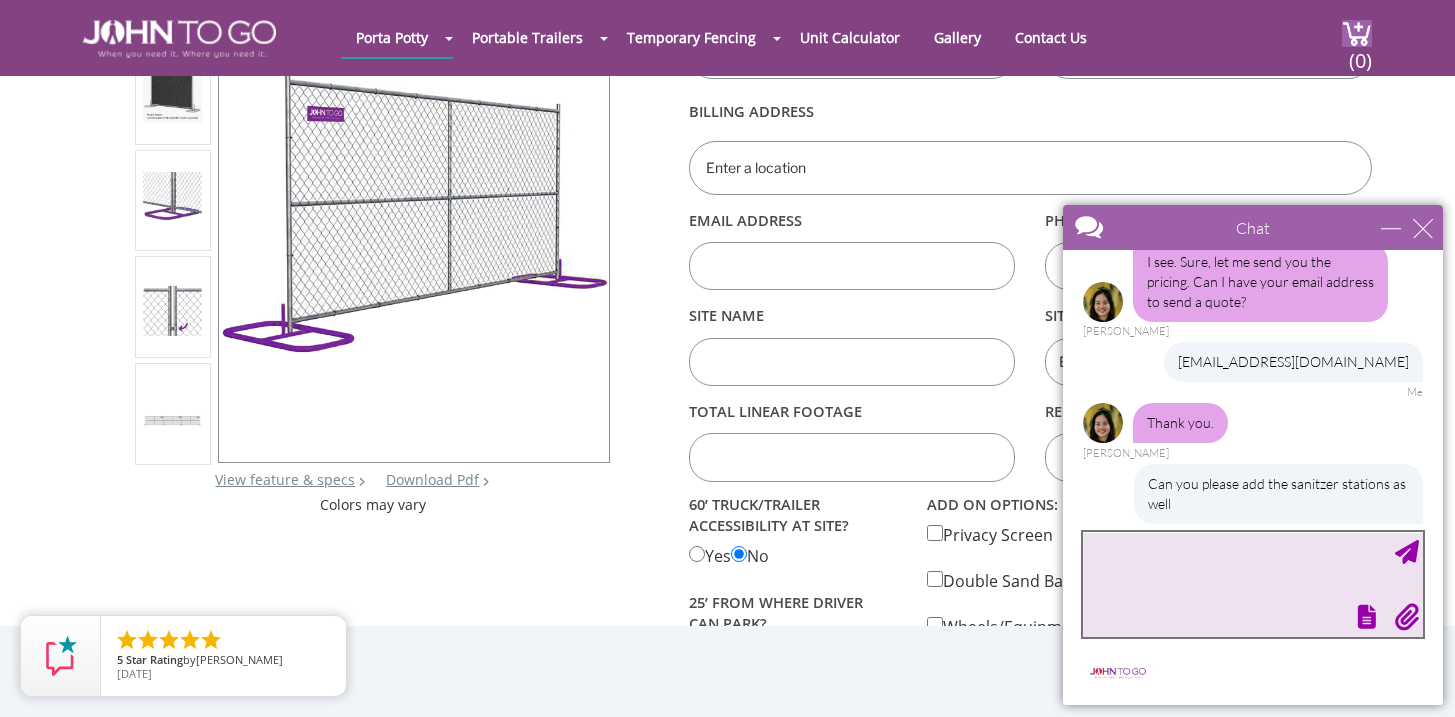 click at bounding box center [1253, 584] 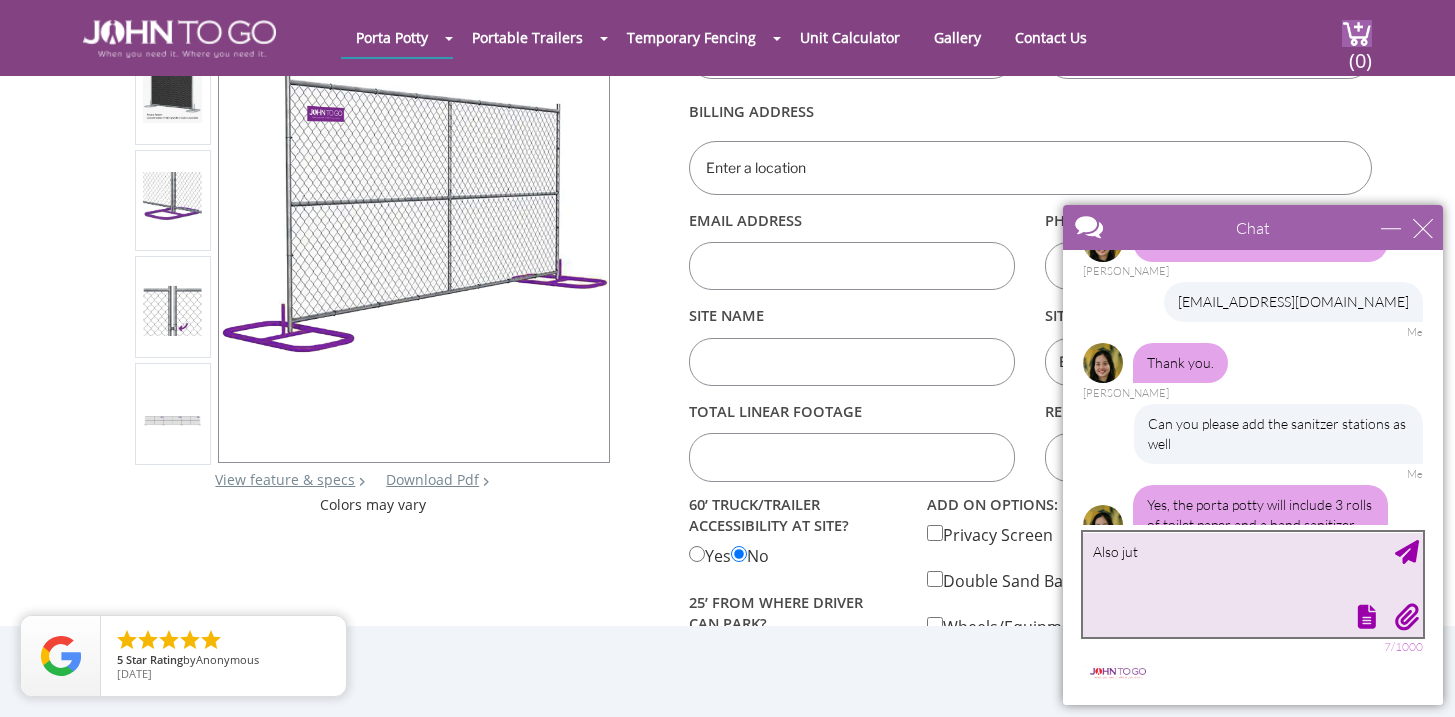 scroll, scrollTop: 375, scrollLeft: 0, axis: vertical 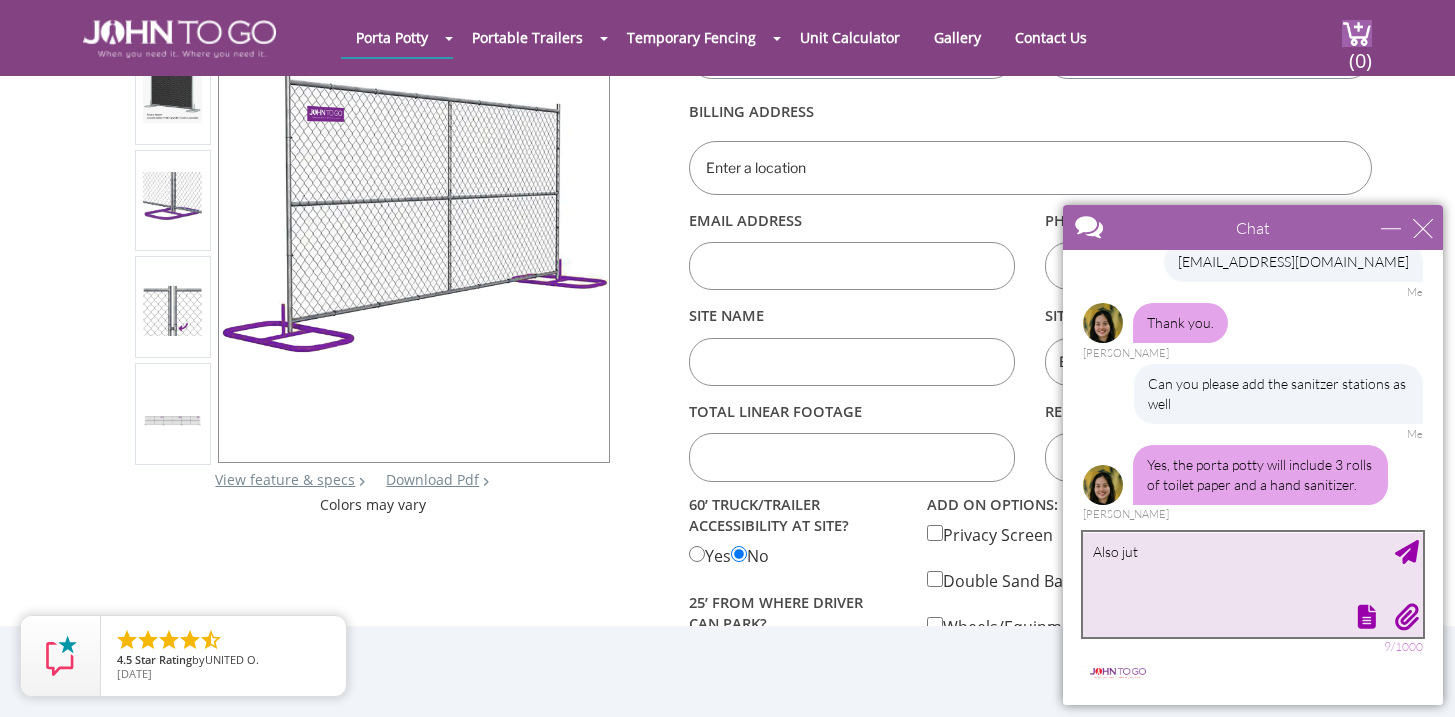 drag, startPoint x: 1175, startPoint y: 553, endPoint x: 1123, endPoint y: 553, distance: 52 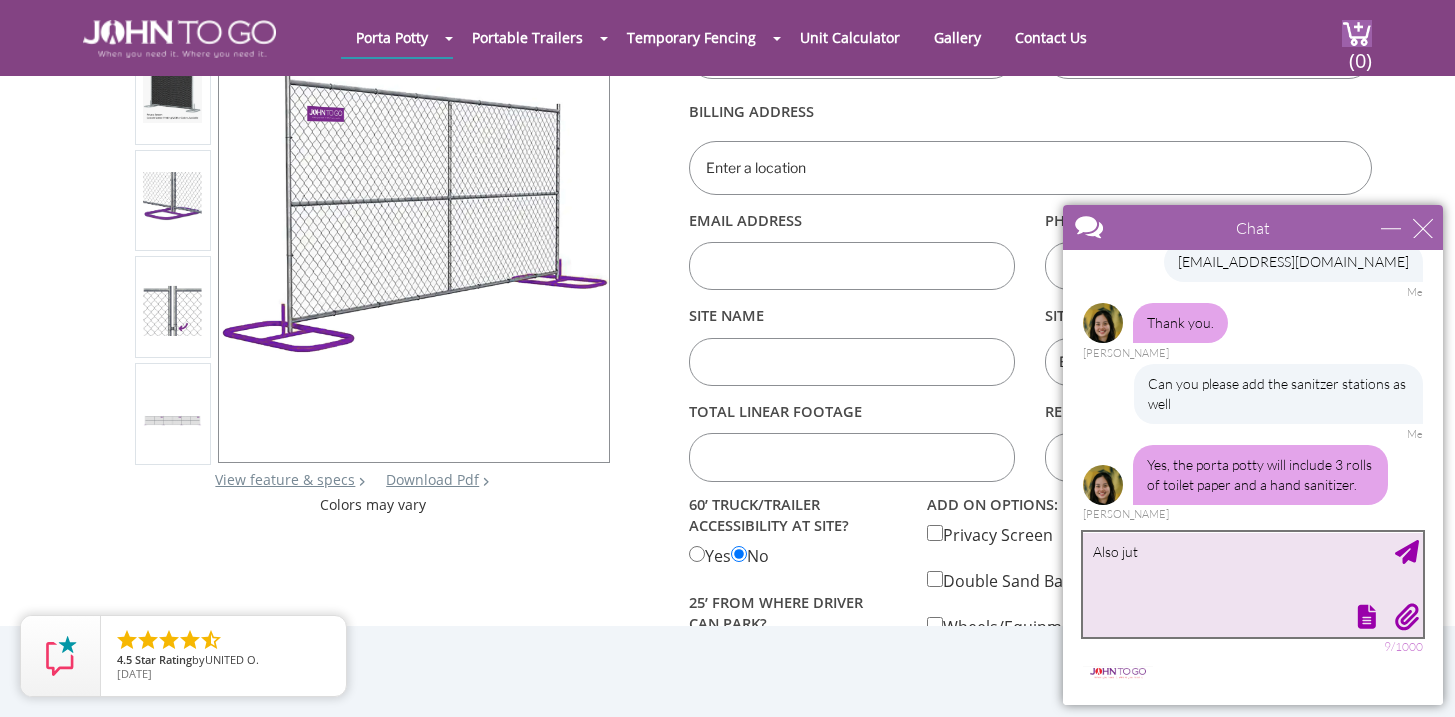 click on "Also jut" at bounding box center [1253, 584] 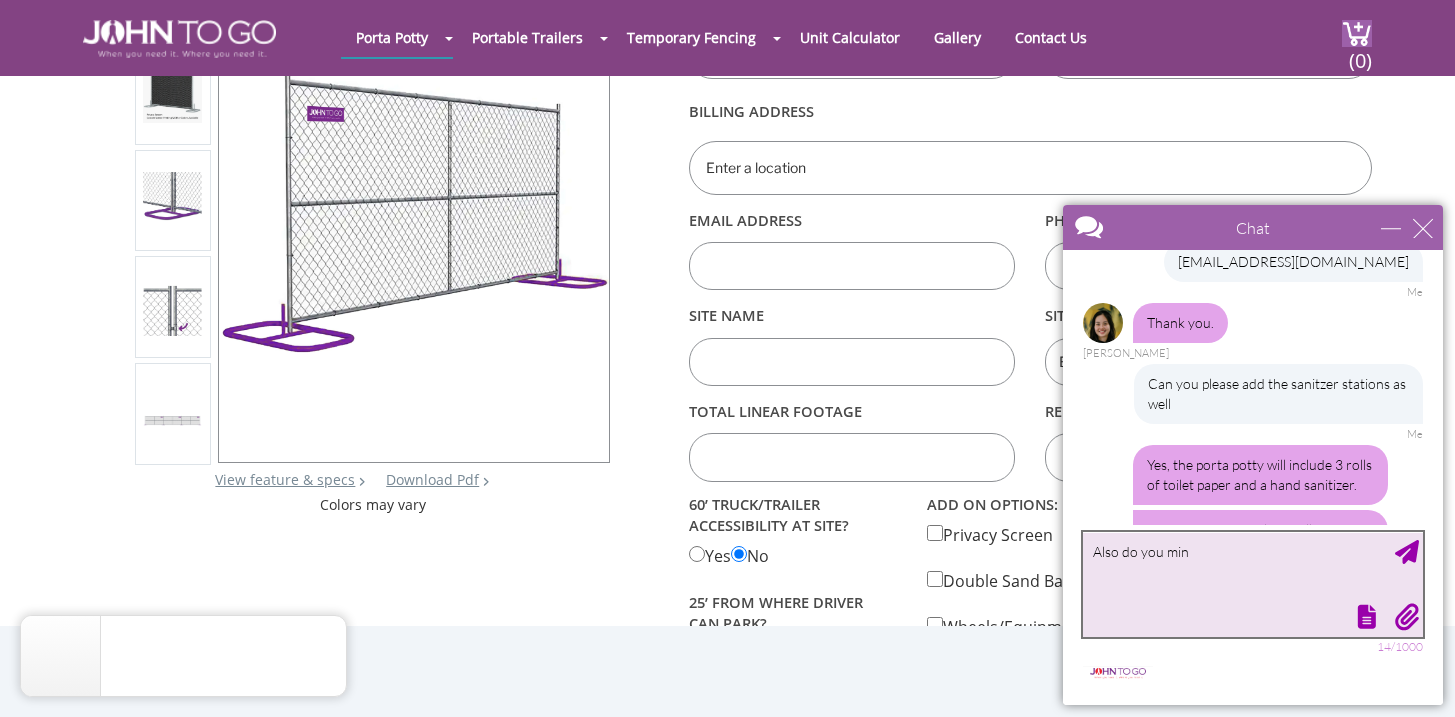 scroll, scrollTop: 440, scrollLeft: 0, axis: vertical 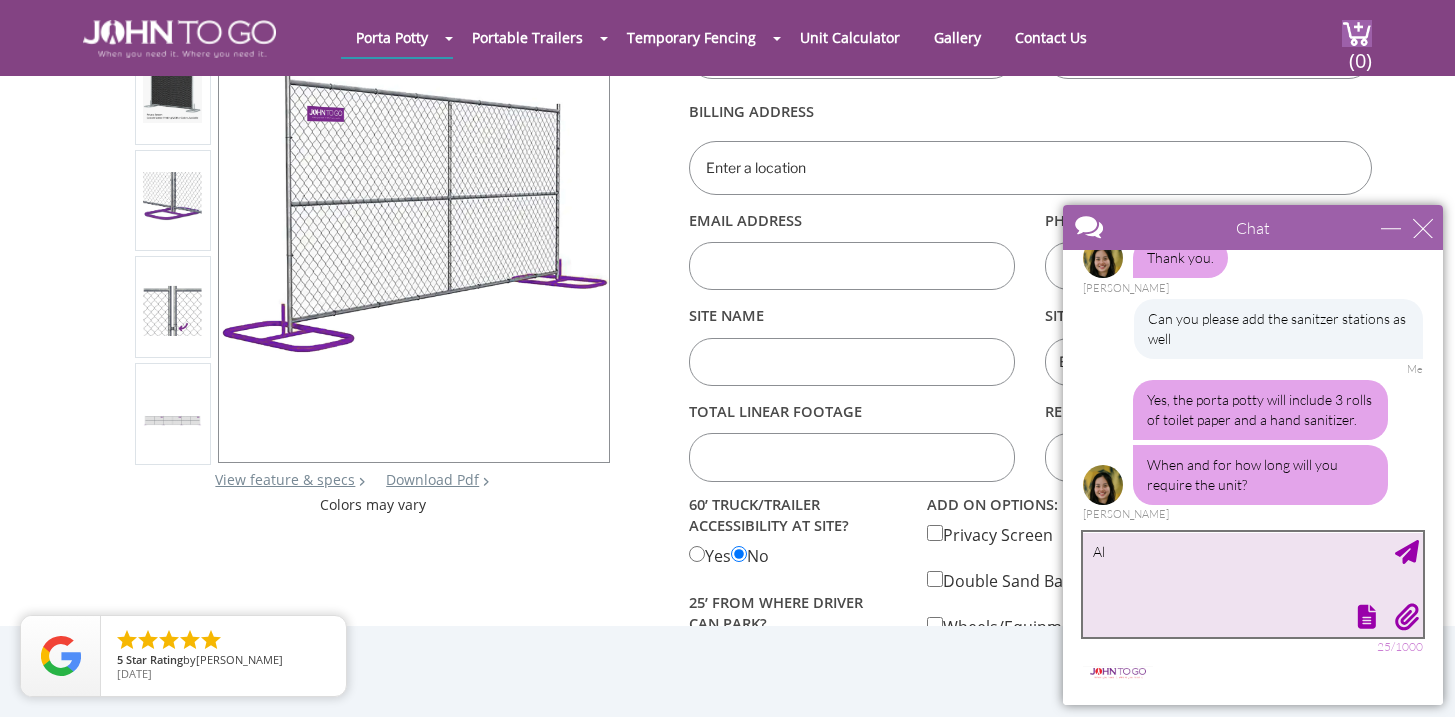 type on "A" 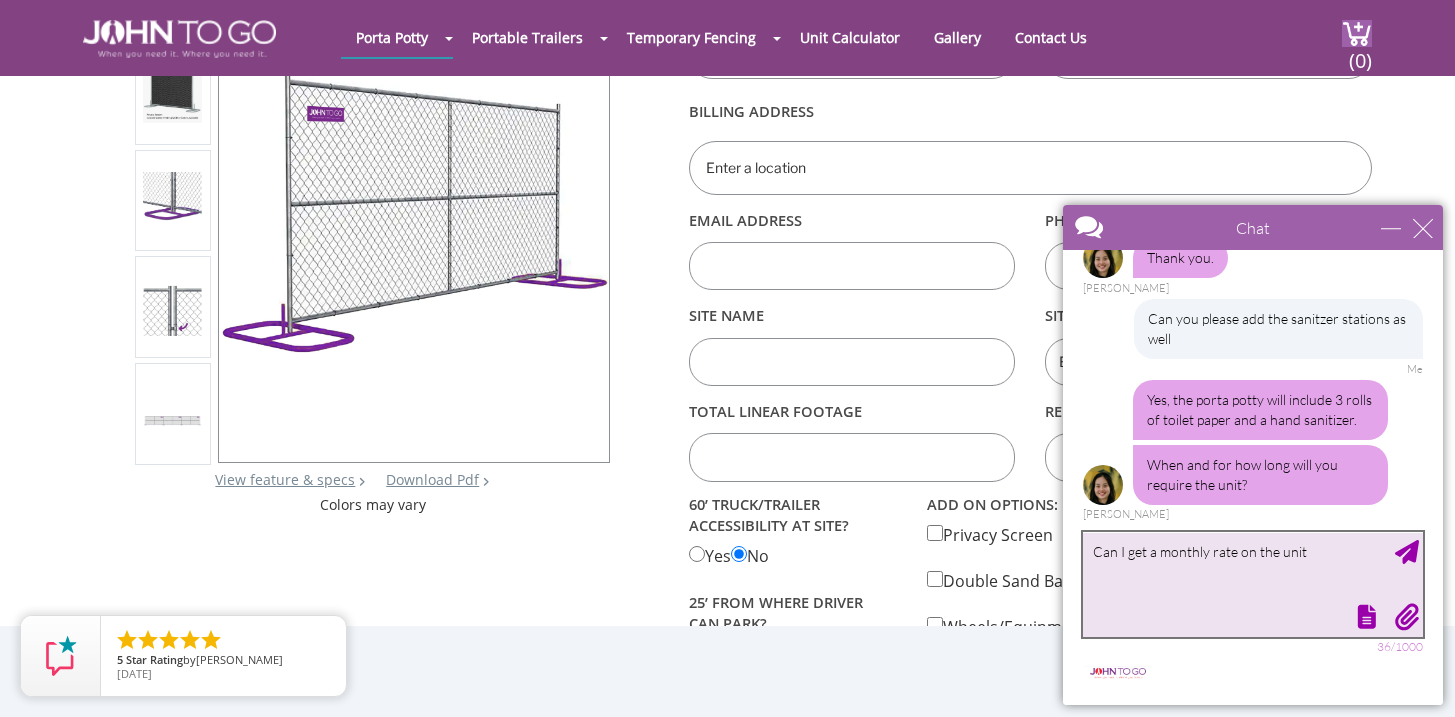 type on "Can I get a monthly rate on the unit?" 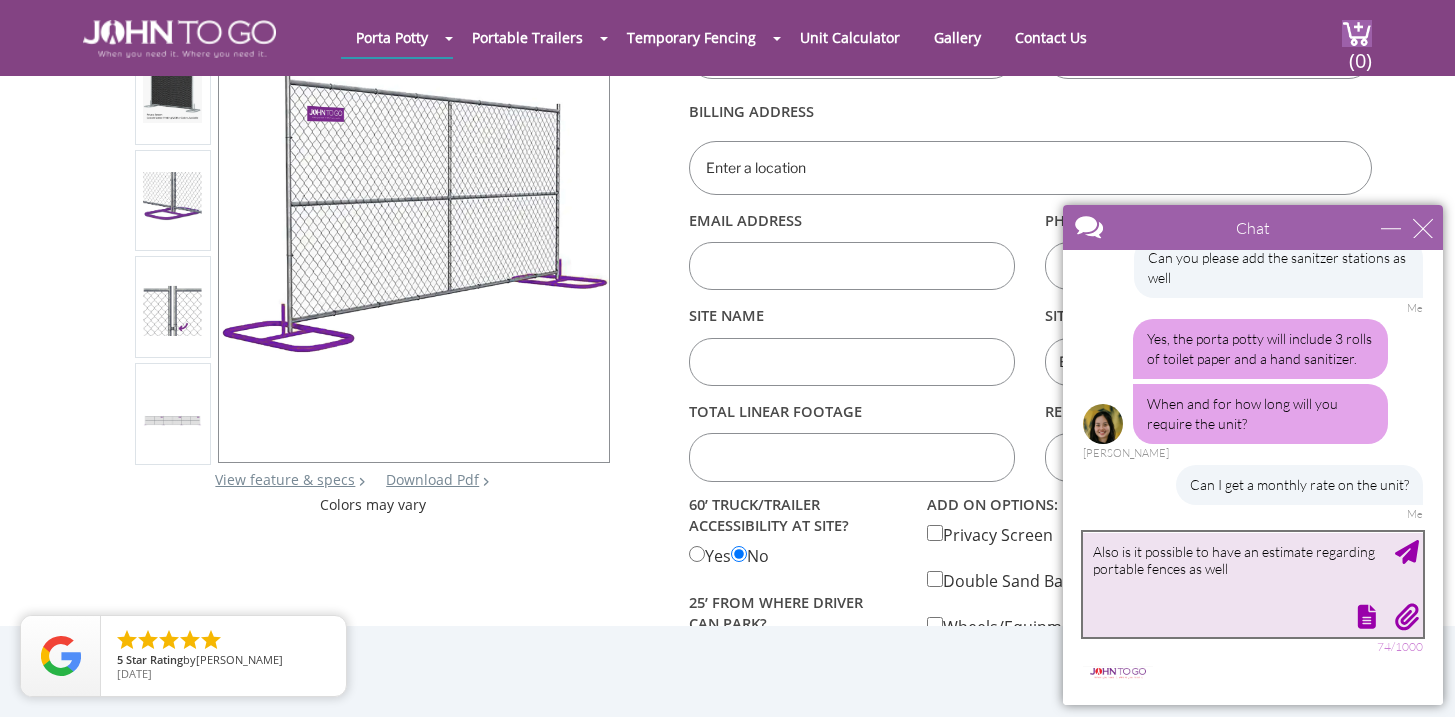 scroll, scrollTop: 562, scrollLeft: 0, axis: vertical 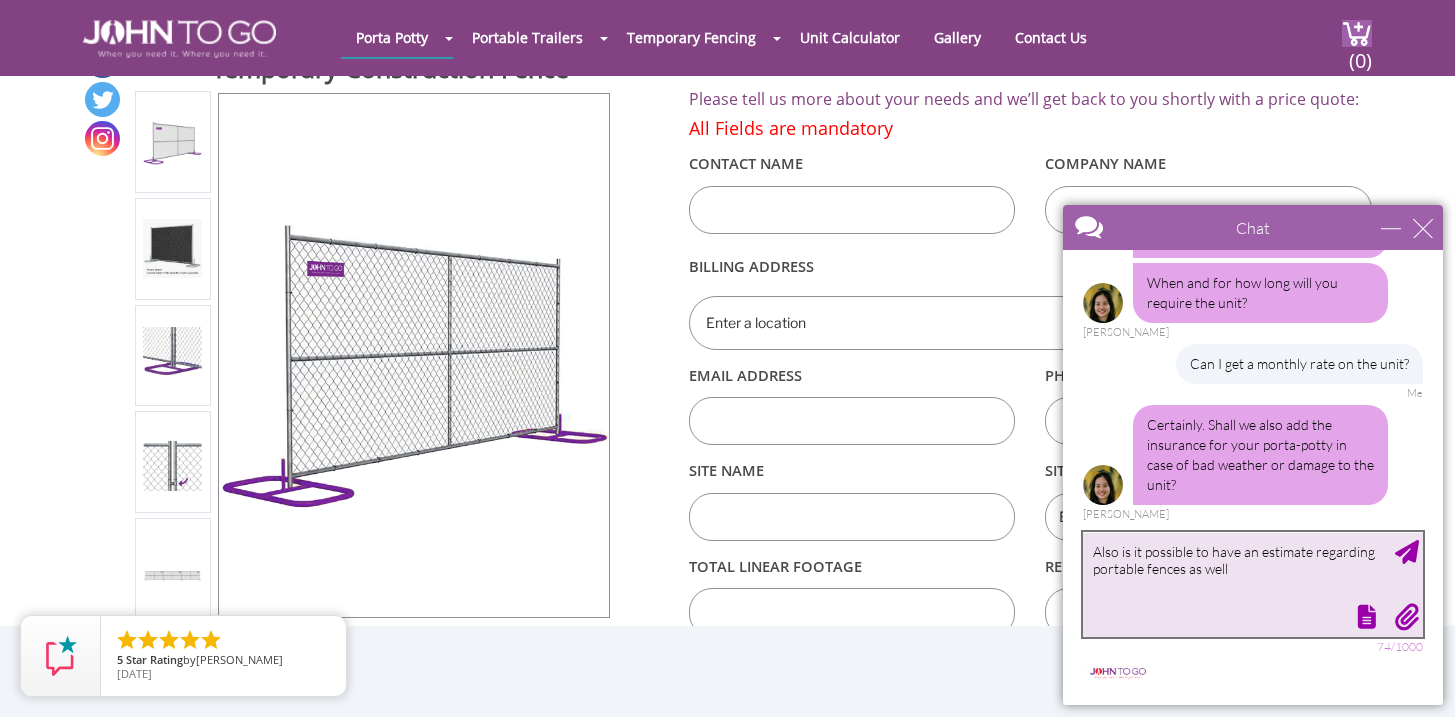 drag, startPoint x: 1247, startPoint y: 570, endPoint x: 1062, endPoint y: 543, distance: 186.95988 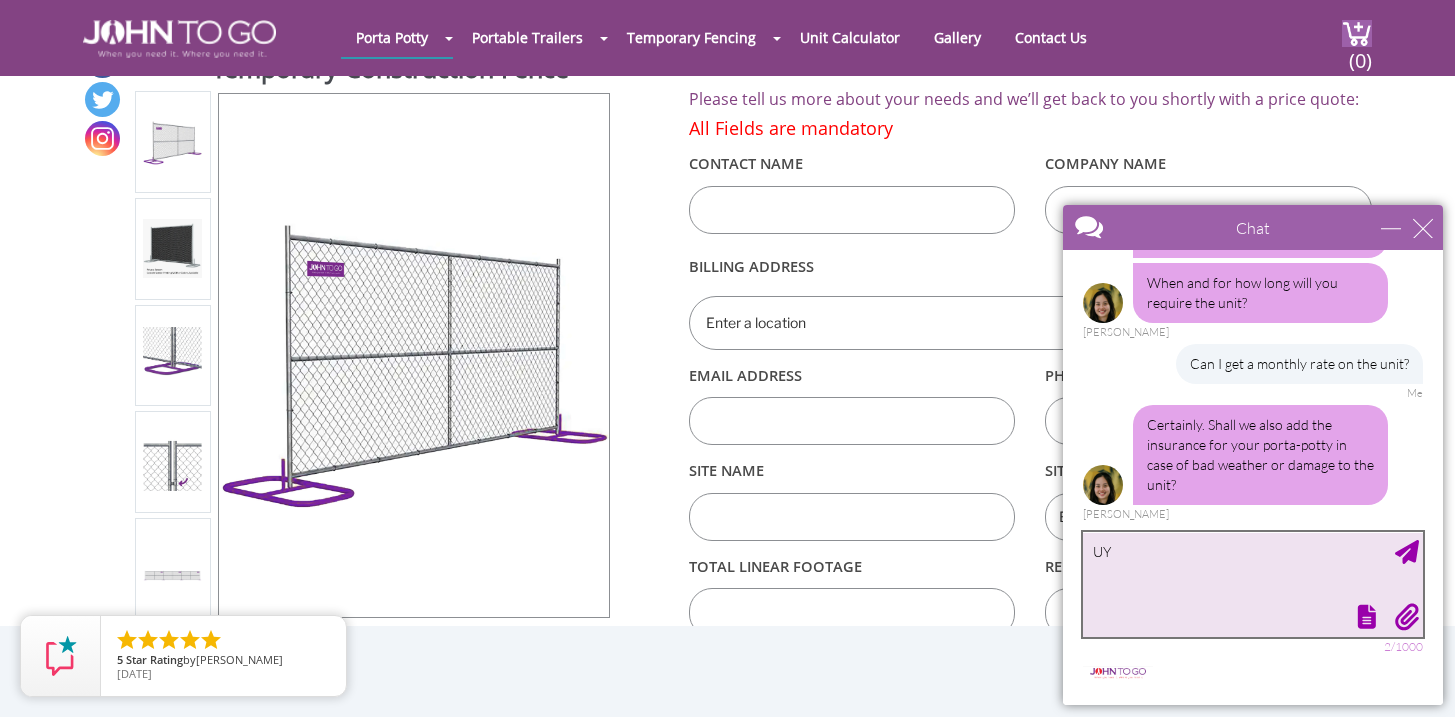 type on "U" 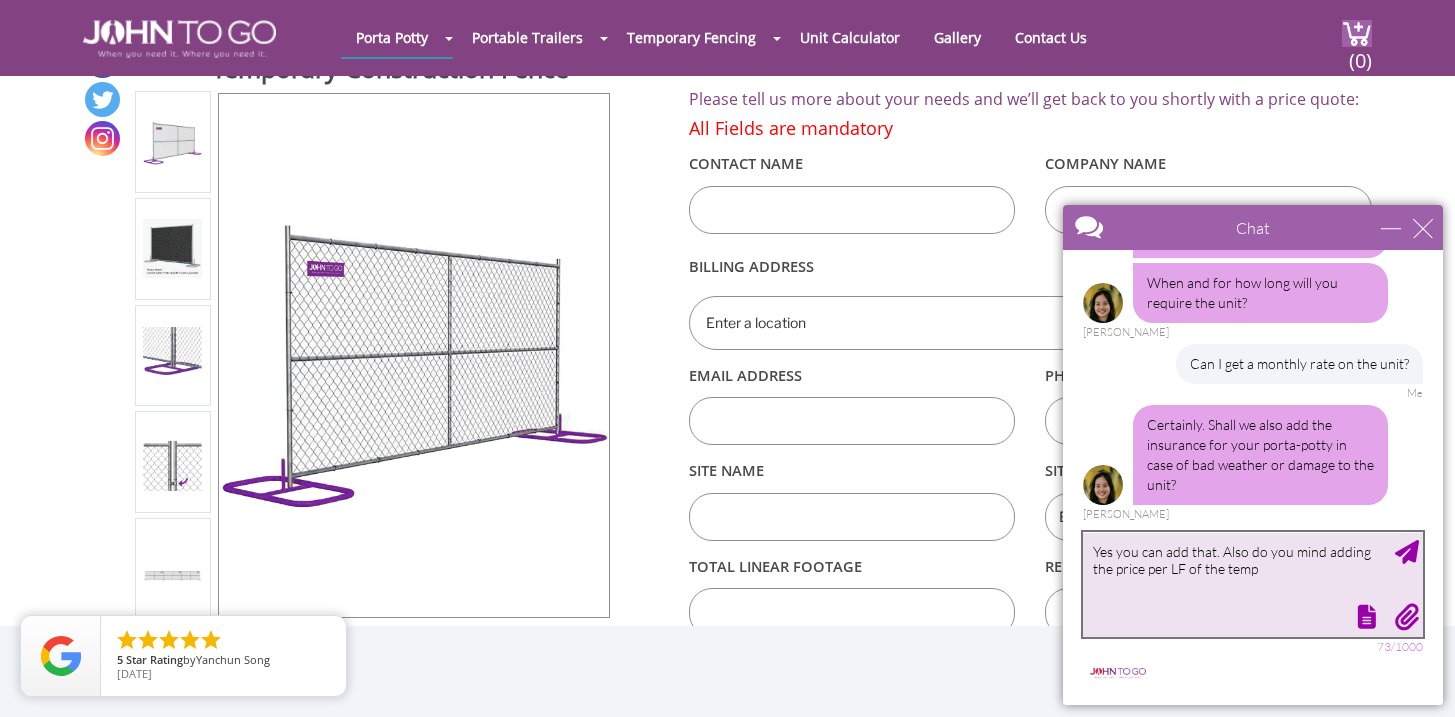 scroll, scrollTop: 622, scrollLeft: 0, axis: vertical 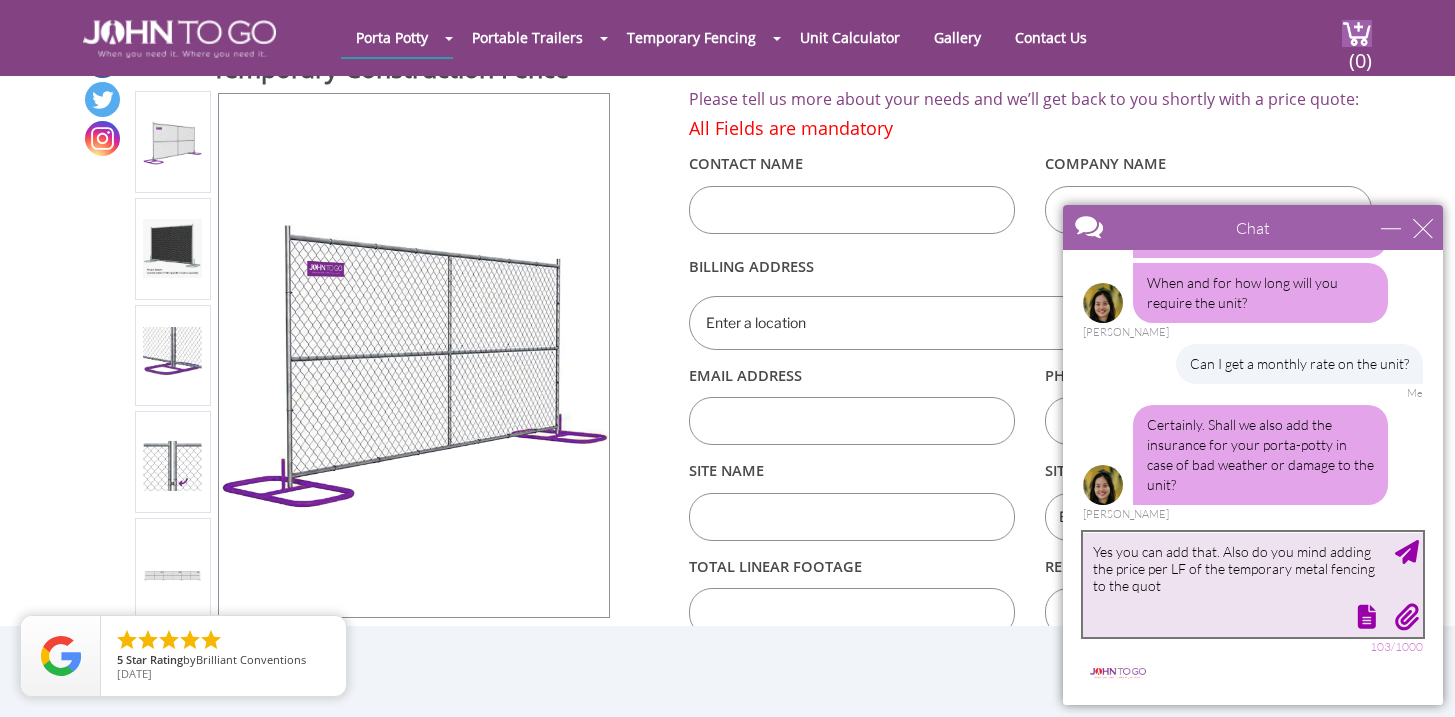 type on "Yes you can add that. Also do you mind adding the price per LF of the temporary metal fencing to the quote" 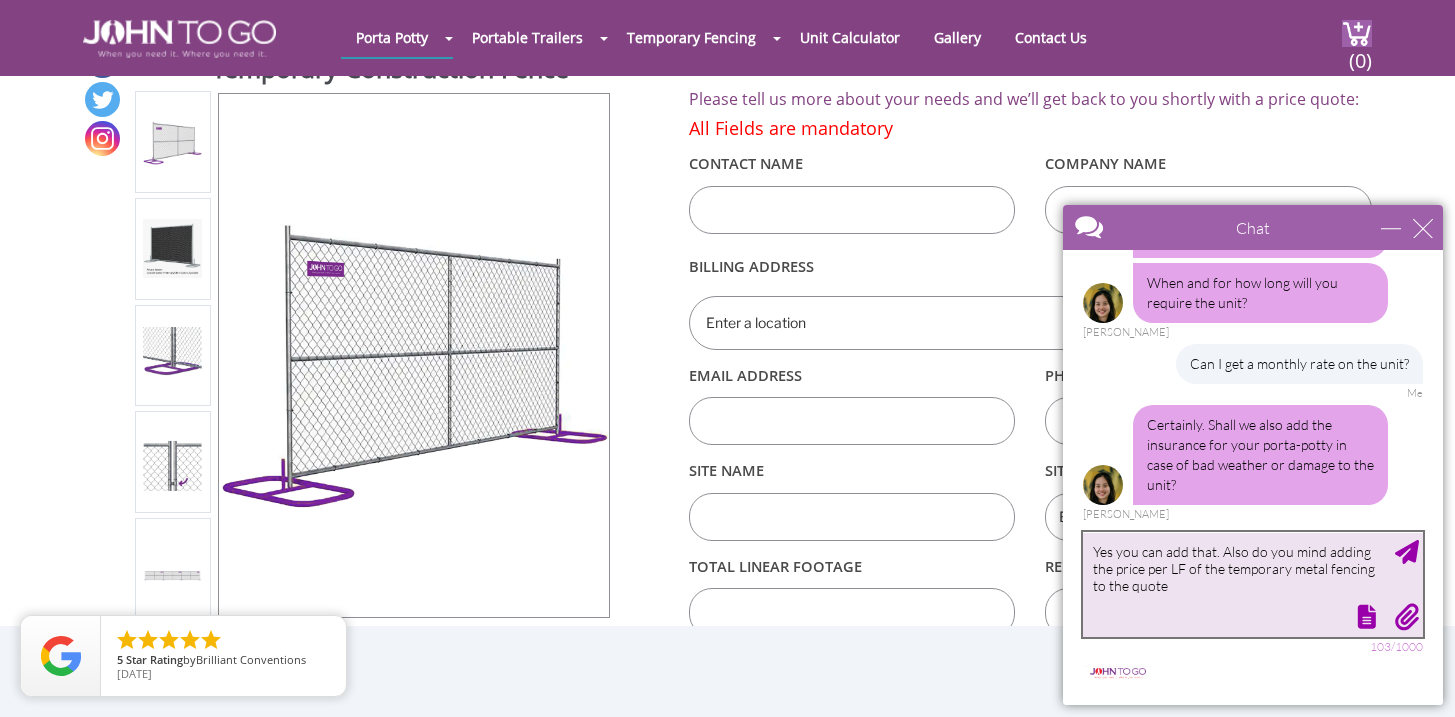 type 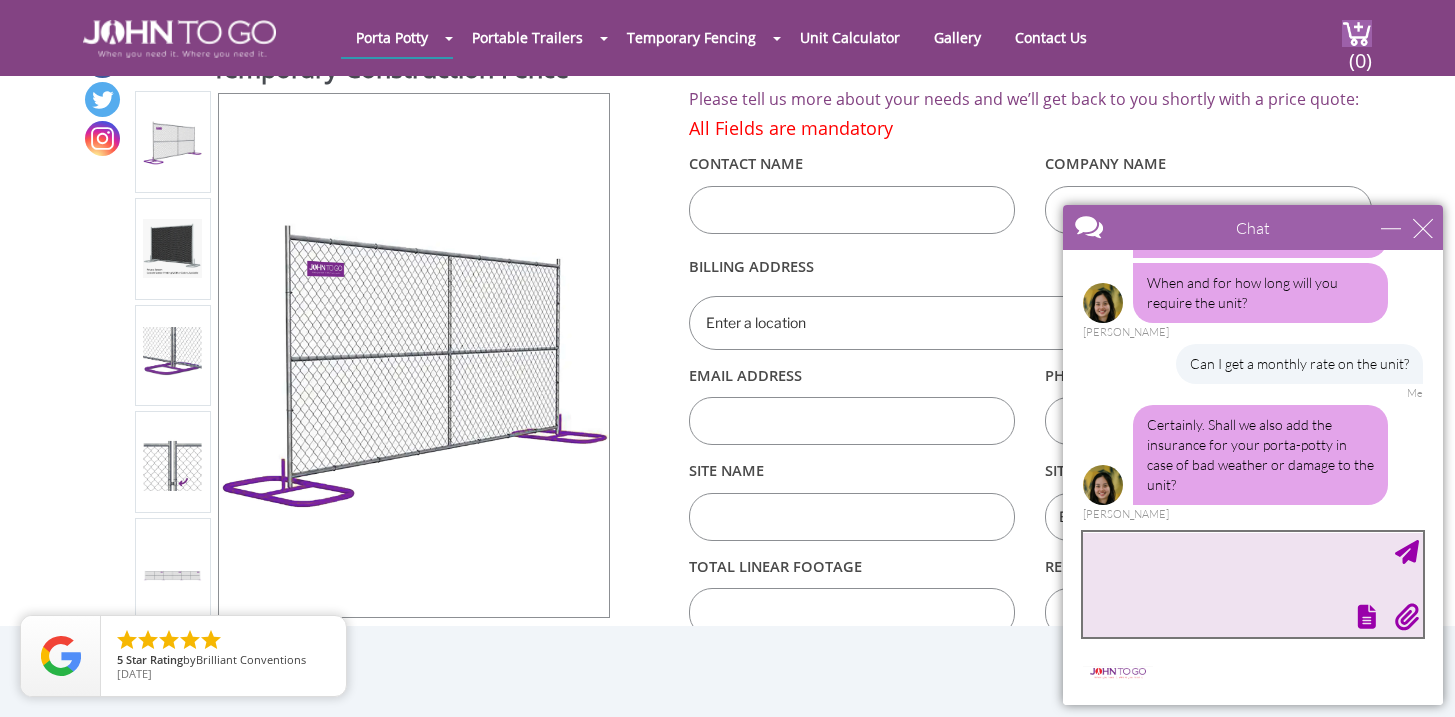 scroll, scrollTop: 723, scrollLeft: 0, axis: vertical 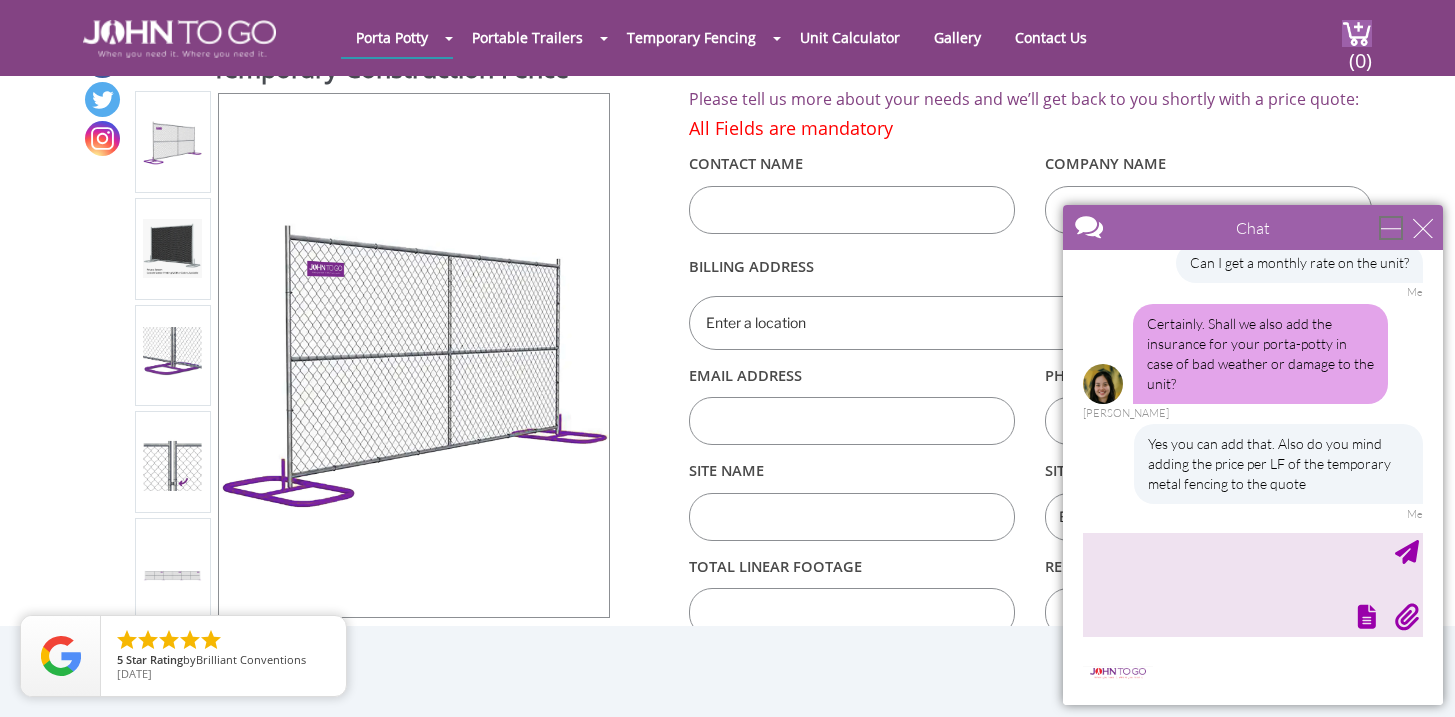 click at bounding box center [1391, 228] 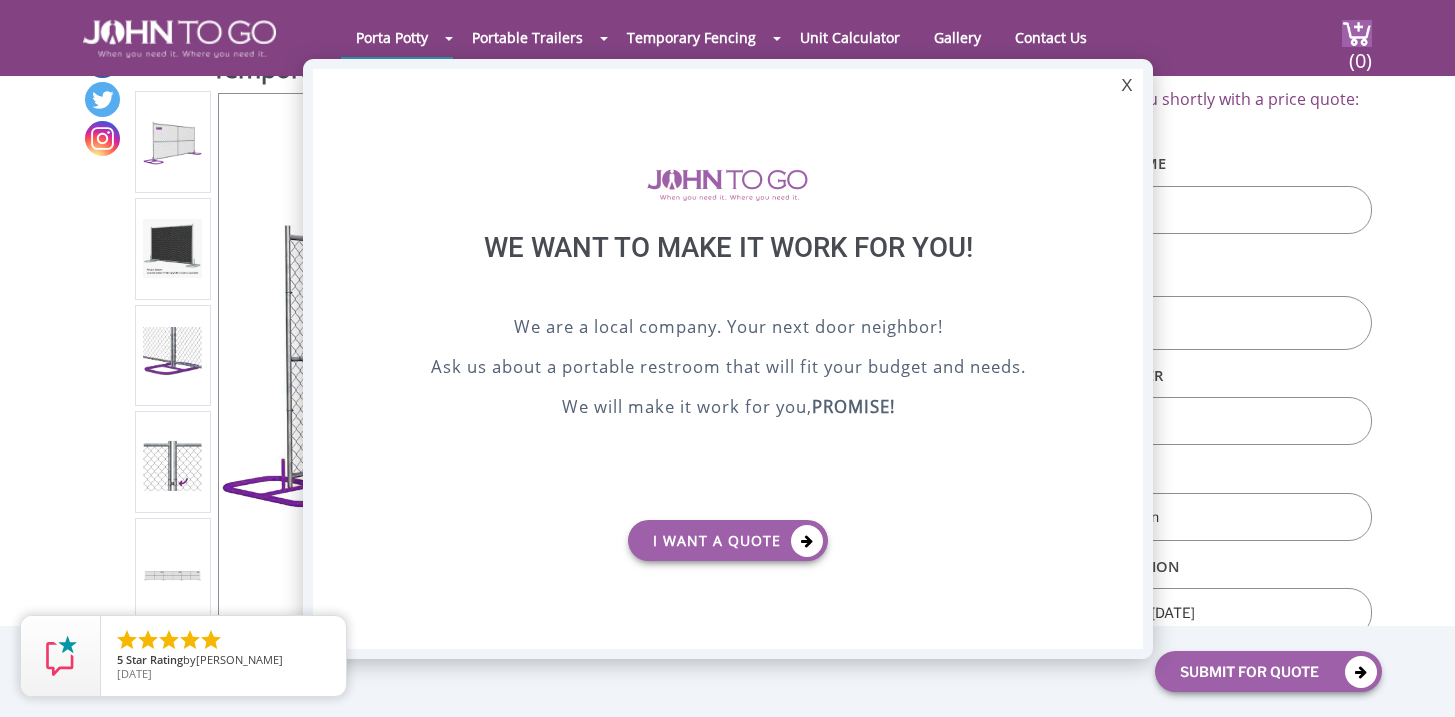 scroll, scrollTop: 0, scrollLeft: 0, axis: both 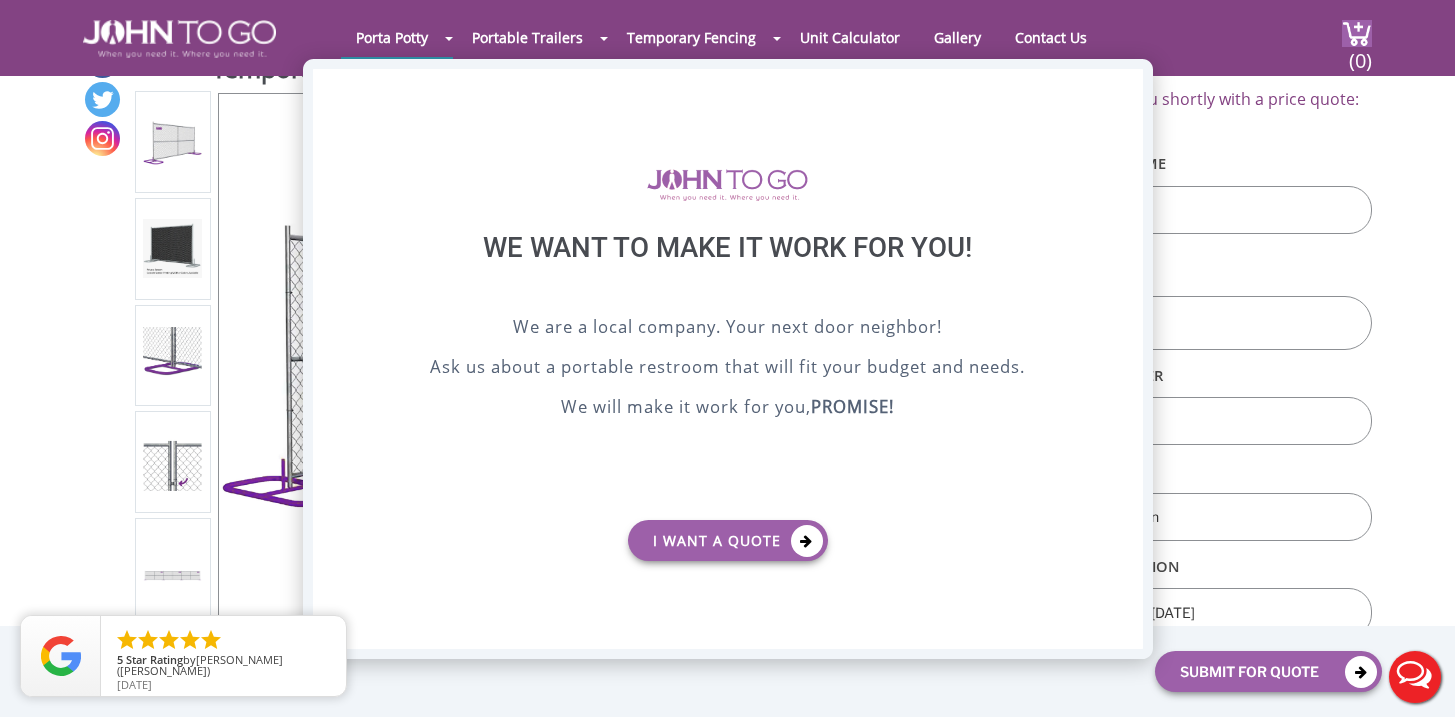 click on "X" at bounding box center [1126, 86] 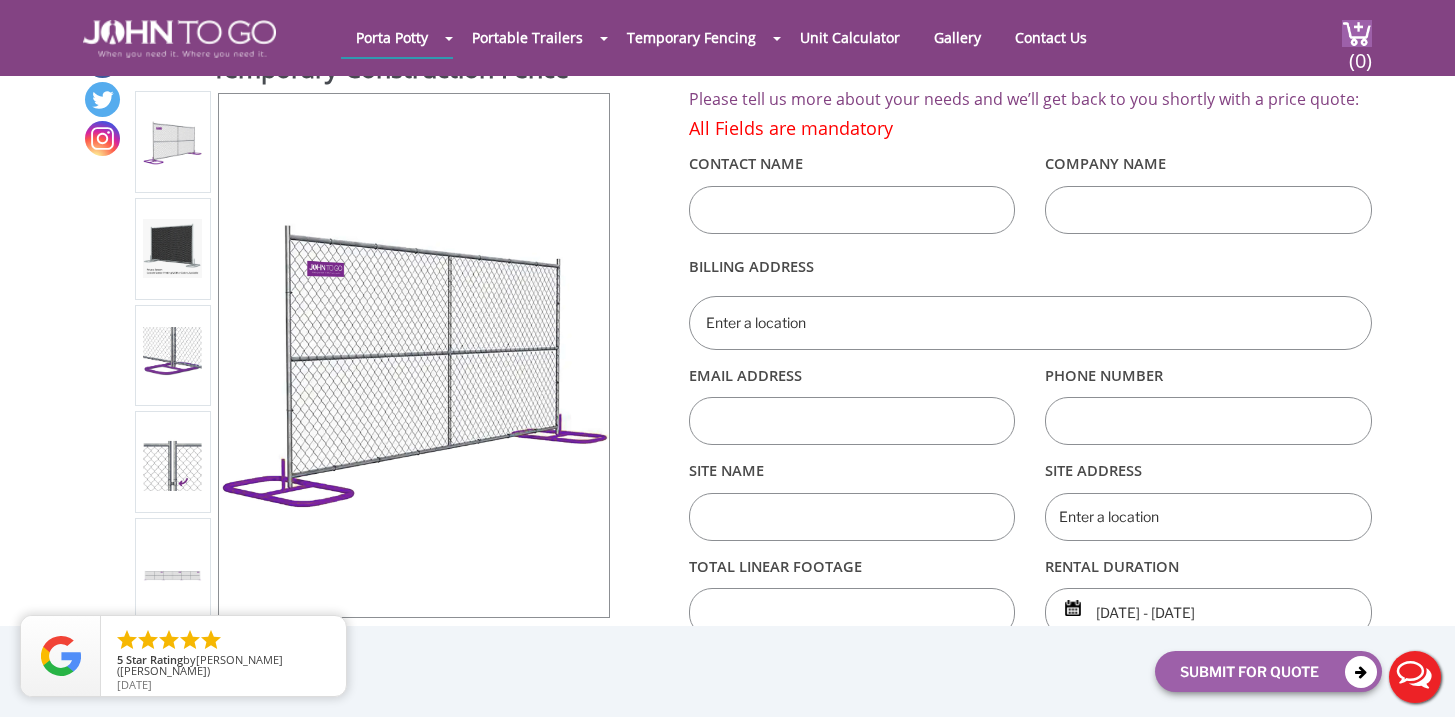 click on "Live Chat" at bounding box center [1415, 677] 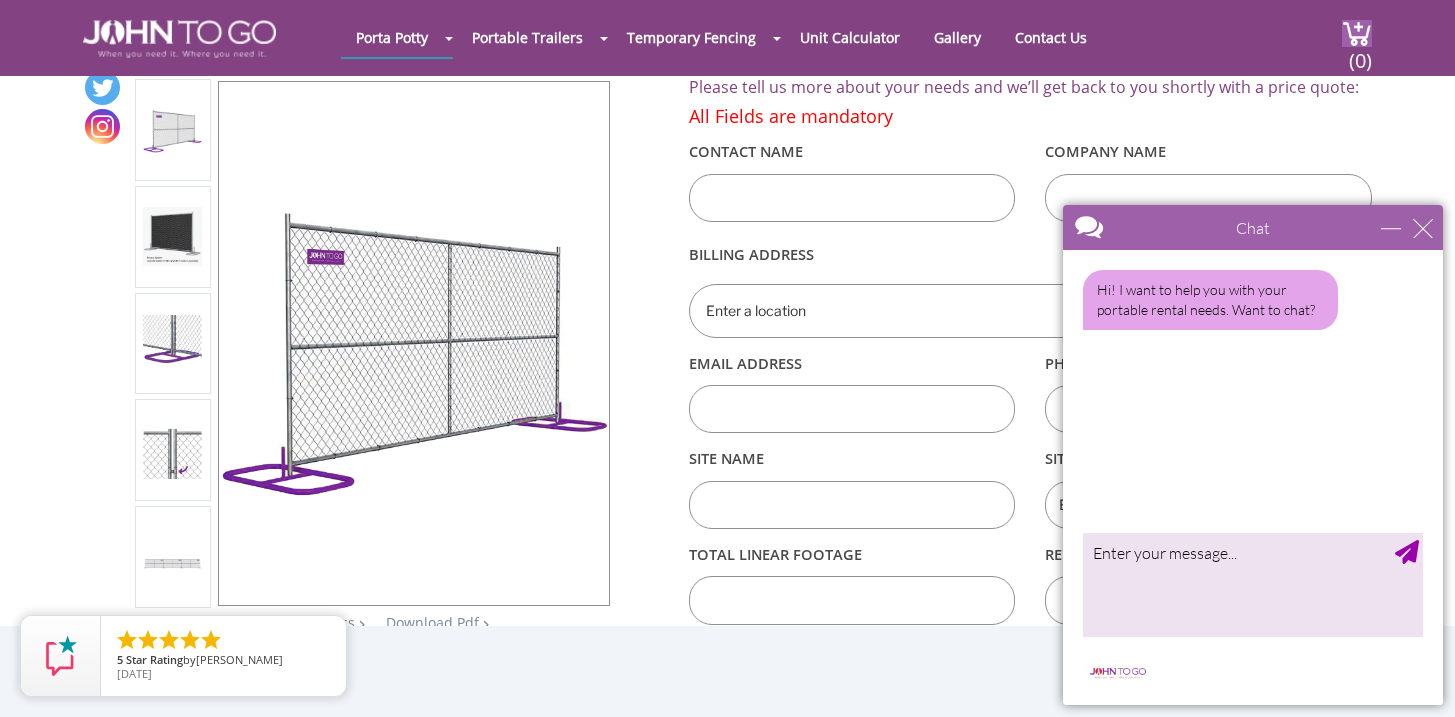 scroll, scrollTop: 52, scrollLeft: 0, axis: vertical 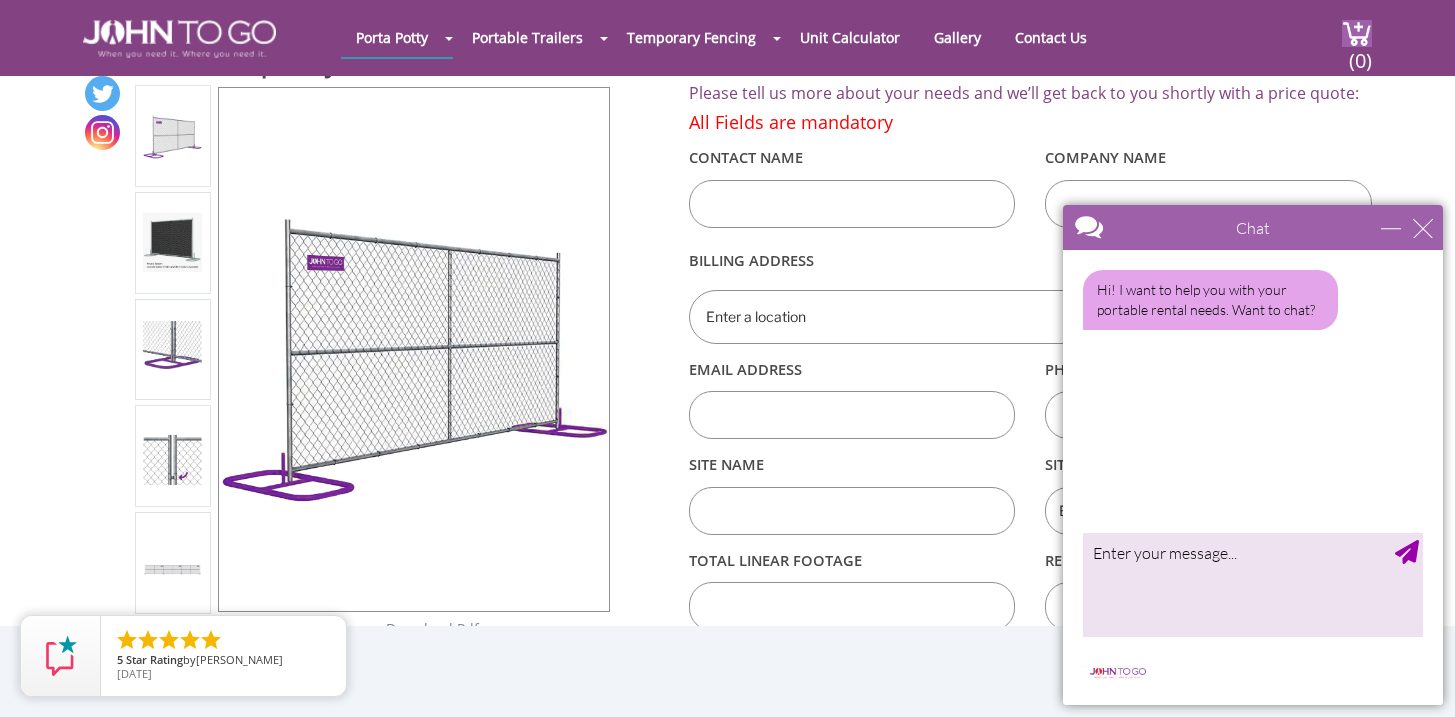 click on "Chat" at bounding box center (1253, 227) 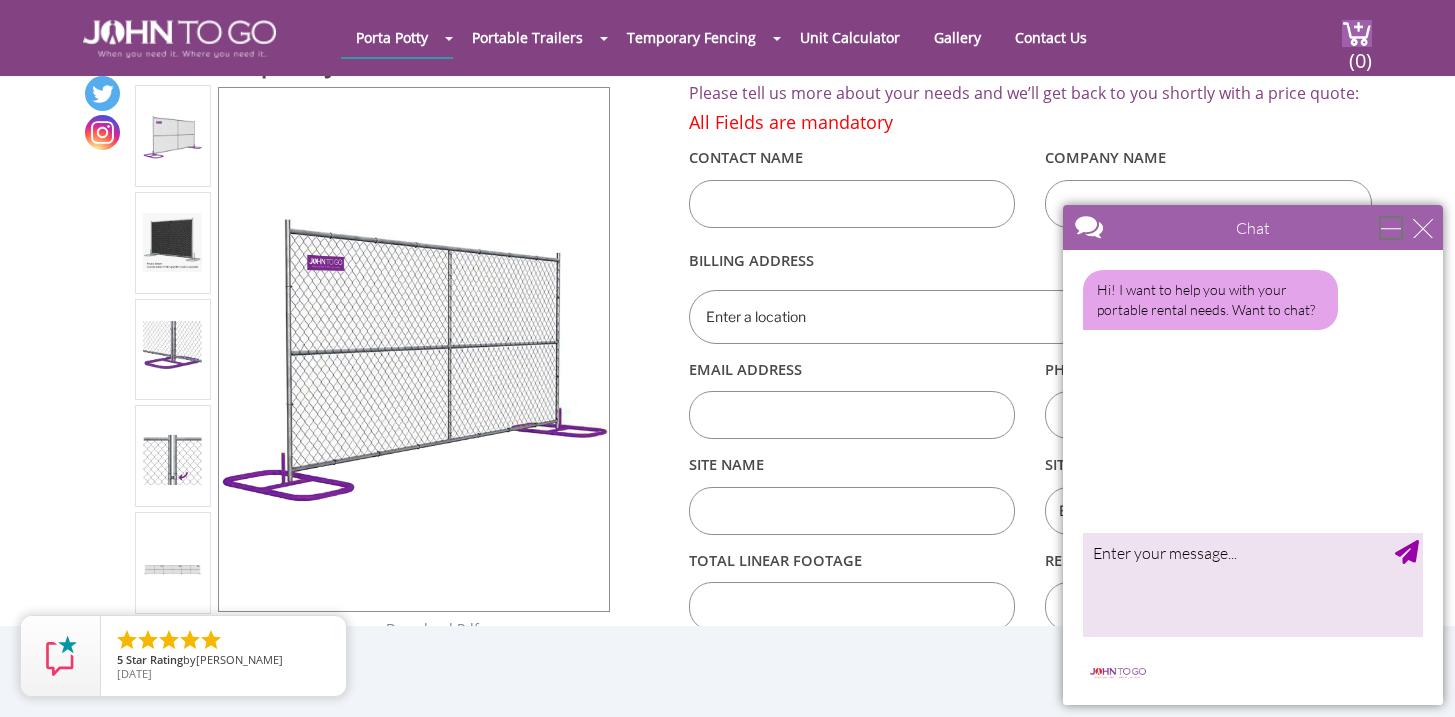 click at bounding box center [1391, 228] 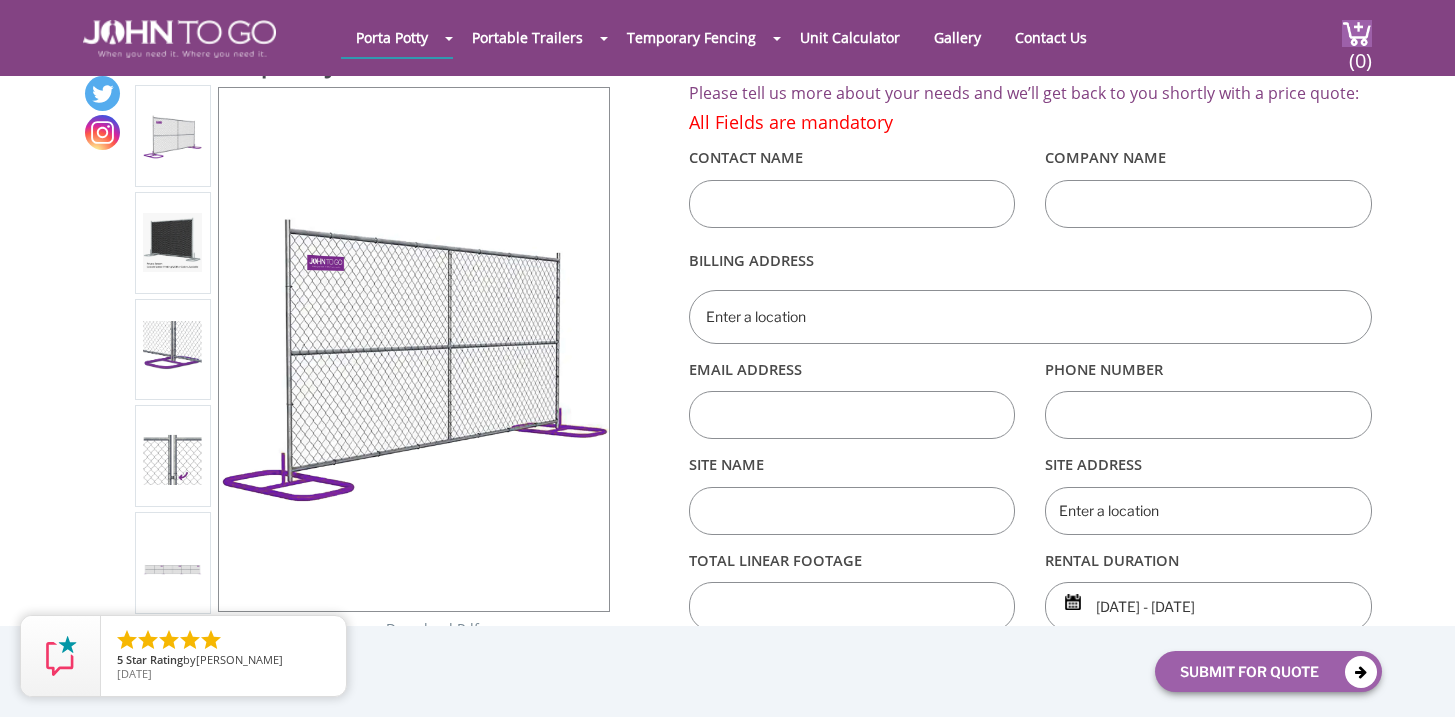 scroll, scrollTop: 251, scrollLeft: 0, axis: vertical 